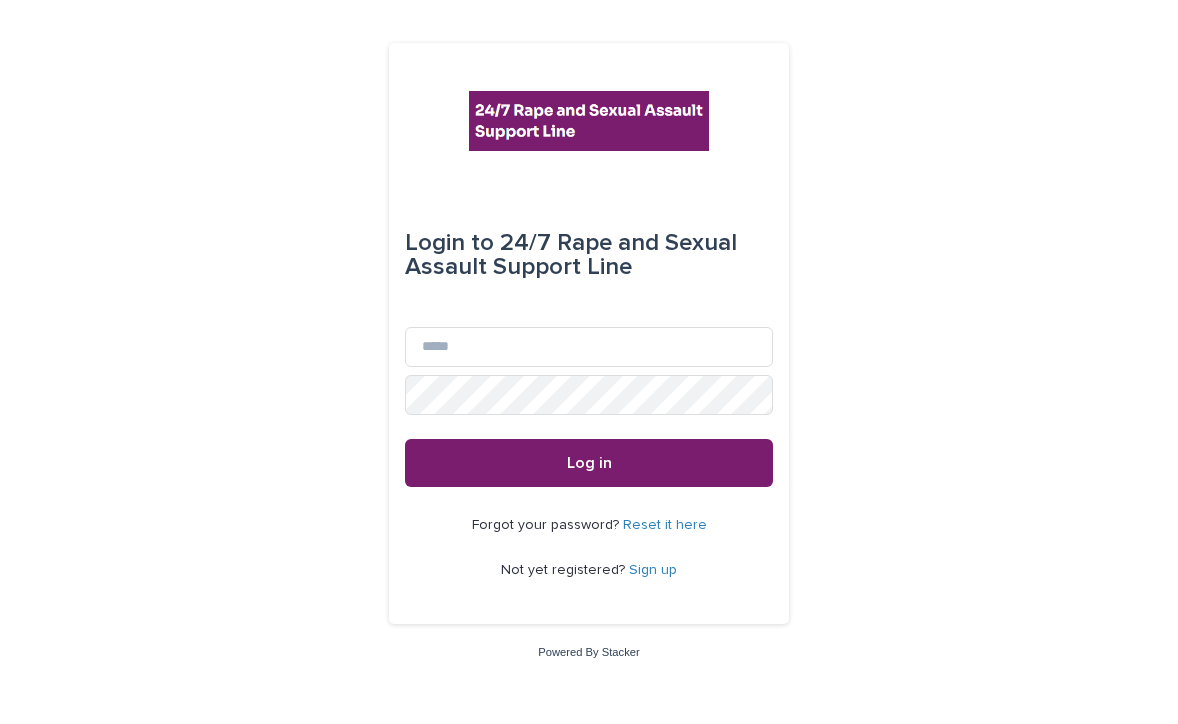 scroll, scrollTop: 0, scrollLeft: 0, axis: both 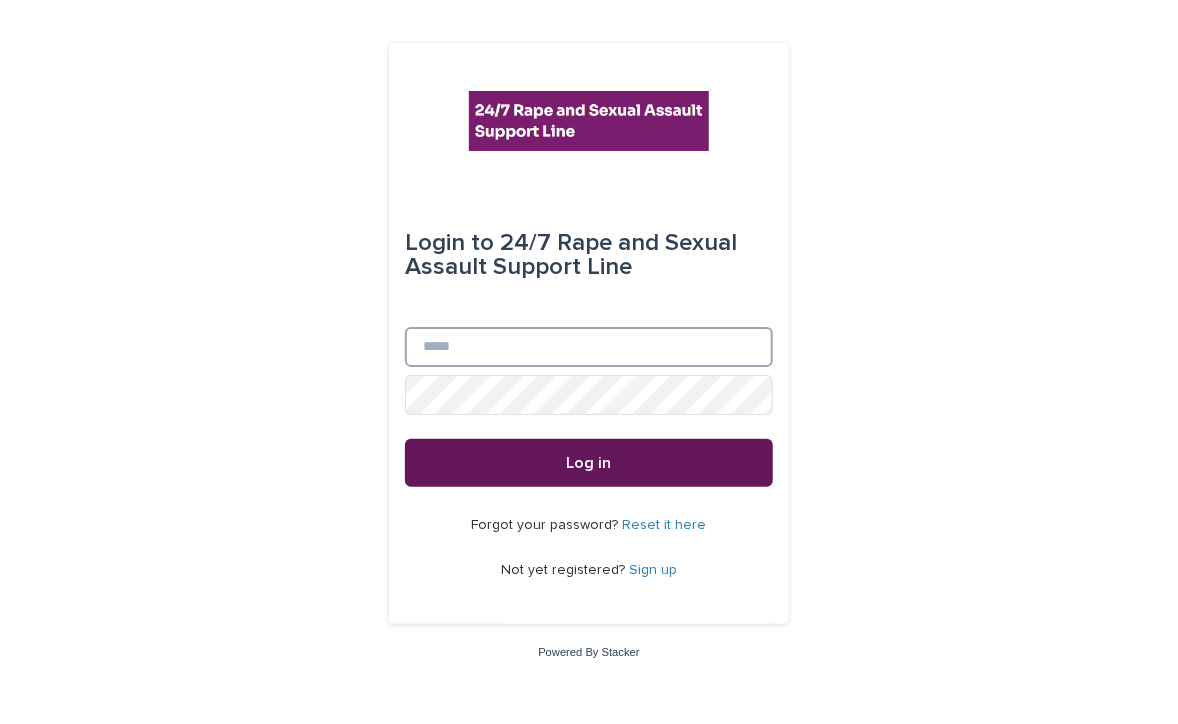 type on "**********" 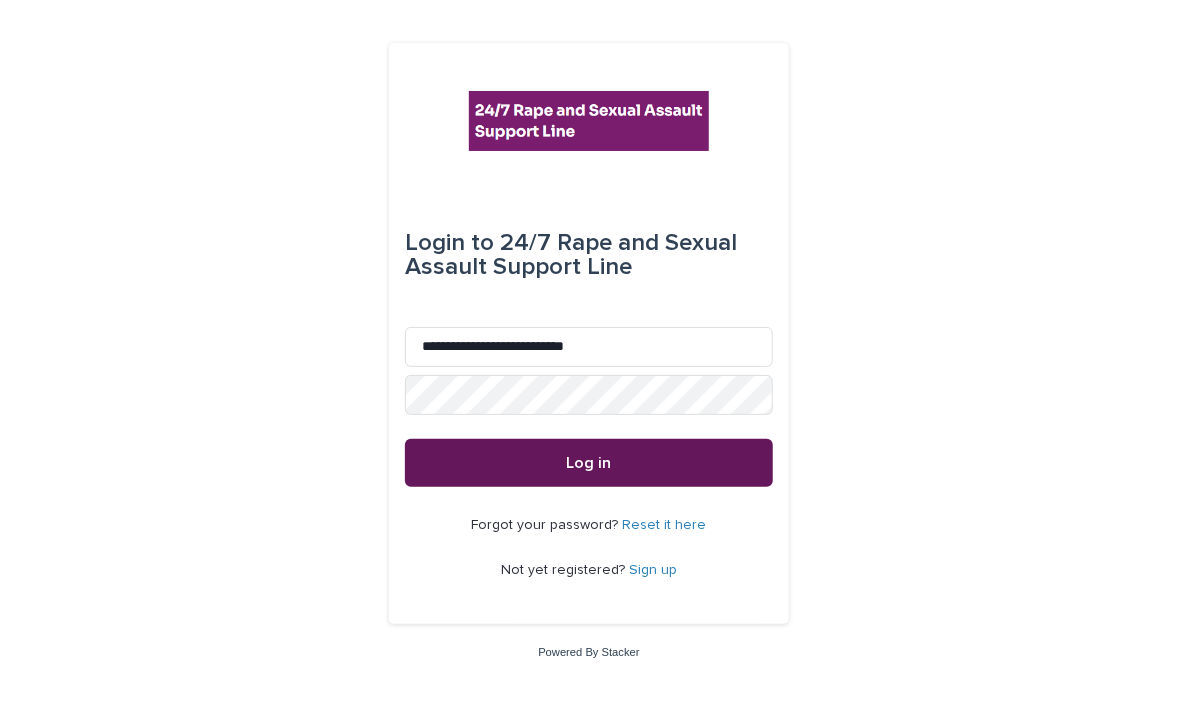 click on "Log in" at bounding box center (589, 463) 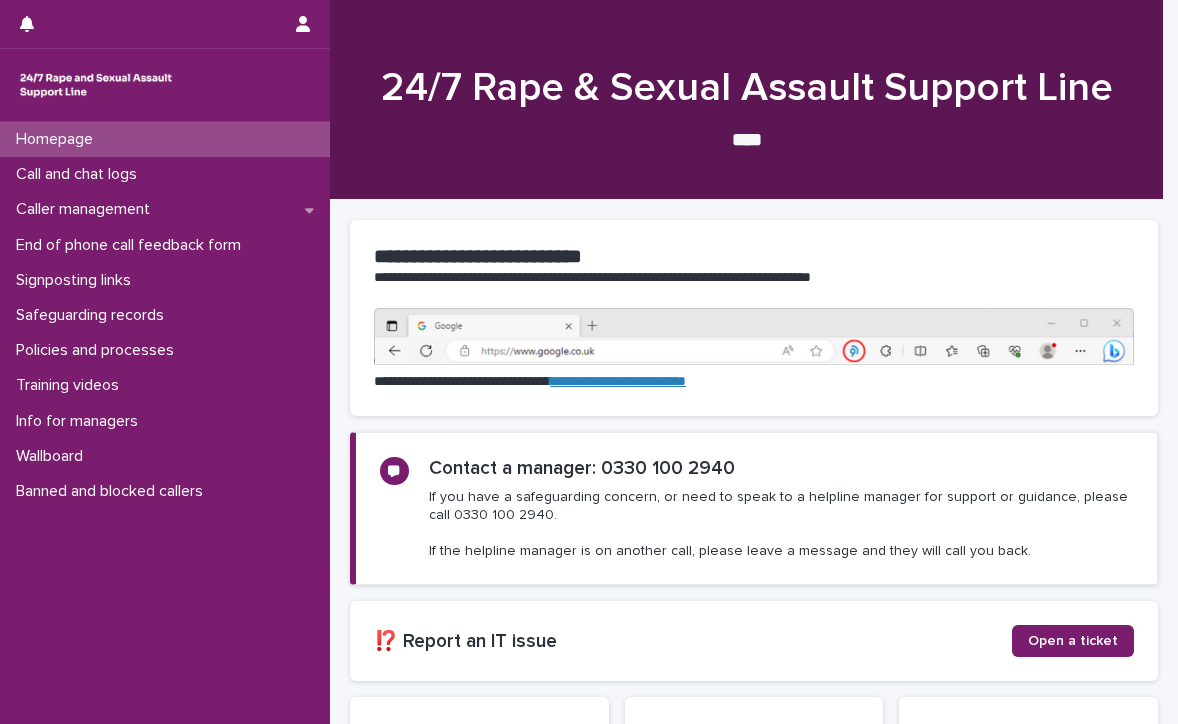 scroll, scrollTop: 0, scrollLeft: 0, axis: both 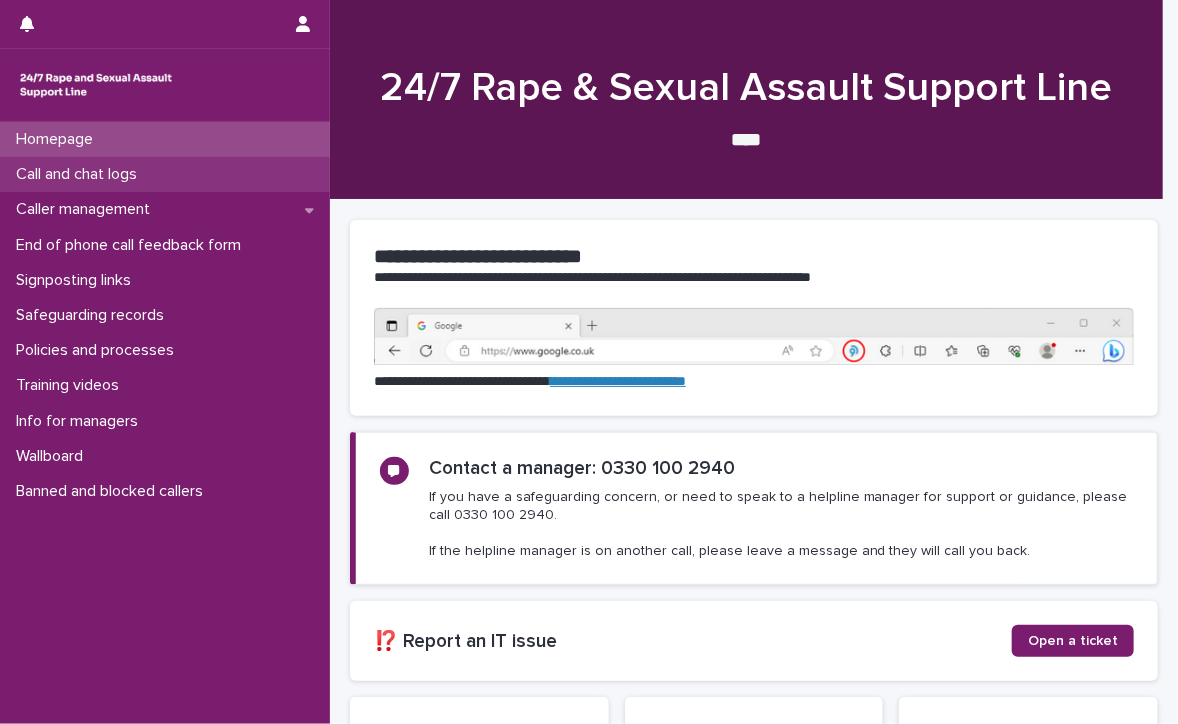click on "Call and chat logs" at bounding box center [80, 174] 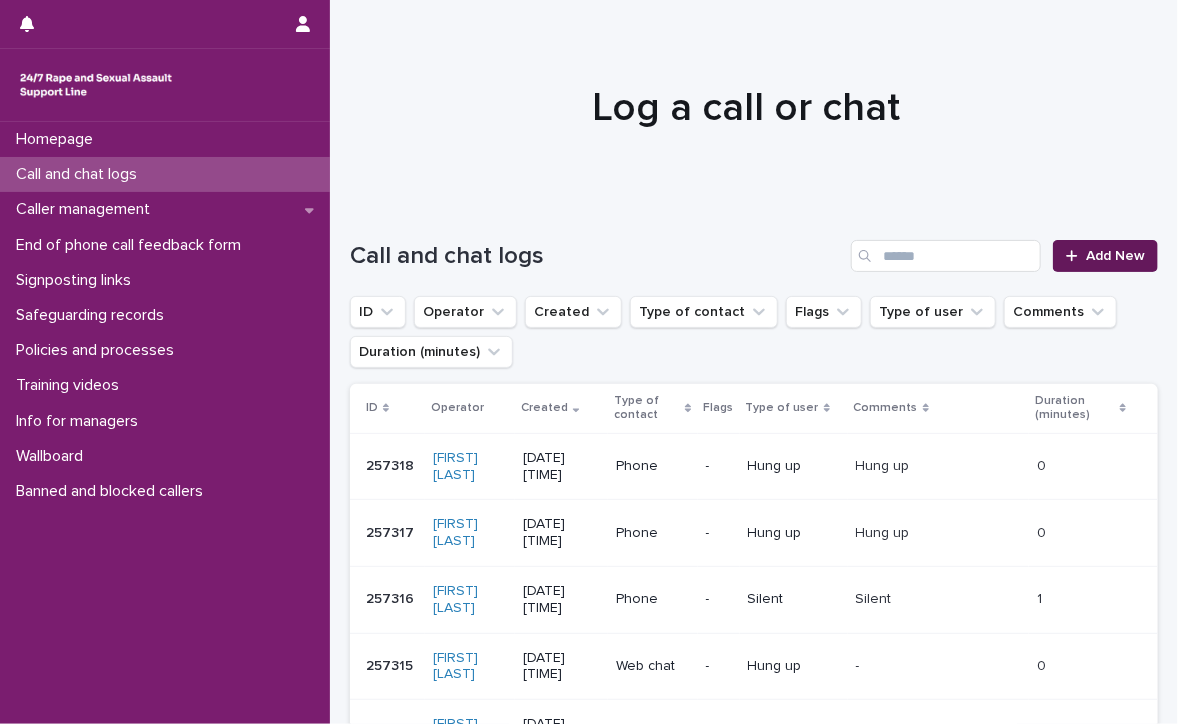 click on "Add New" at bounding box center [1115, 256] 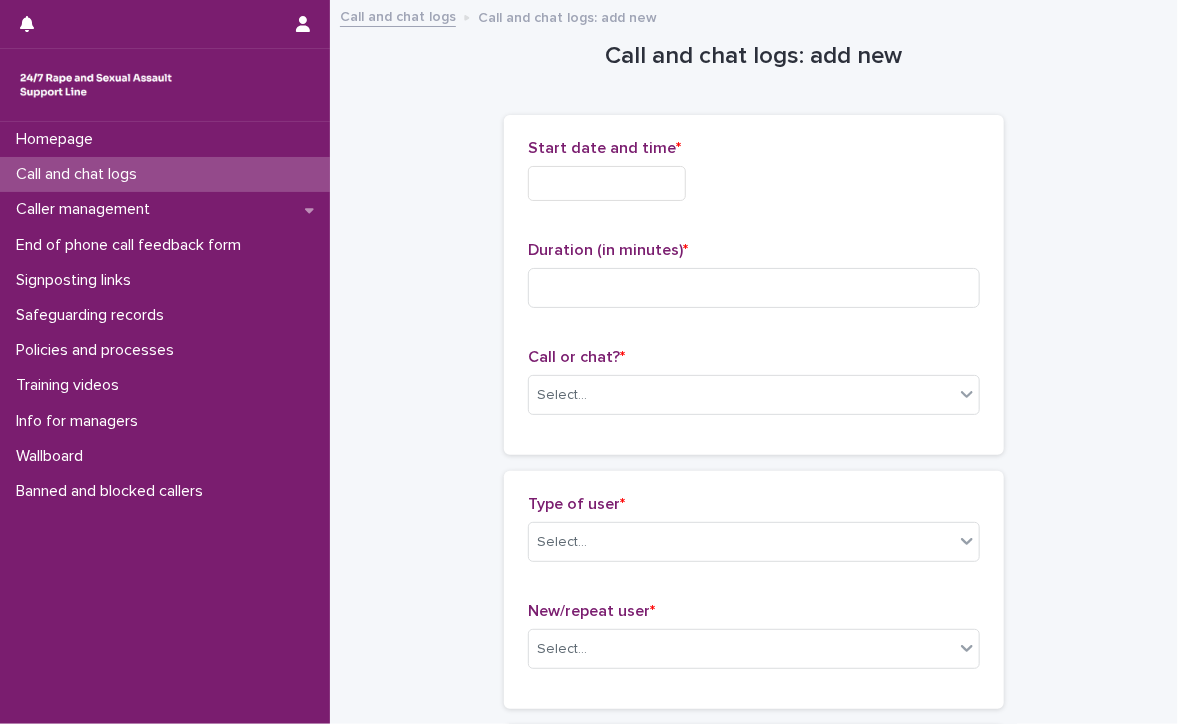 click at bounding box center (607, 183) 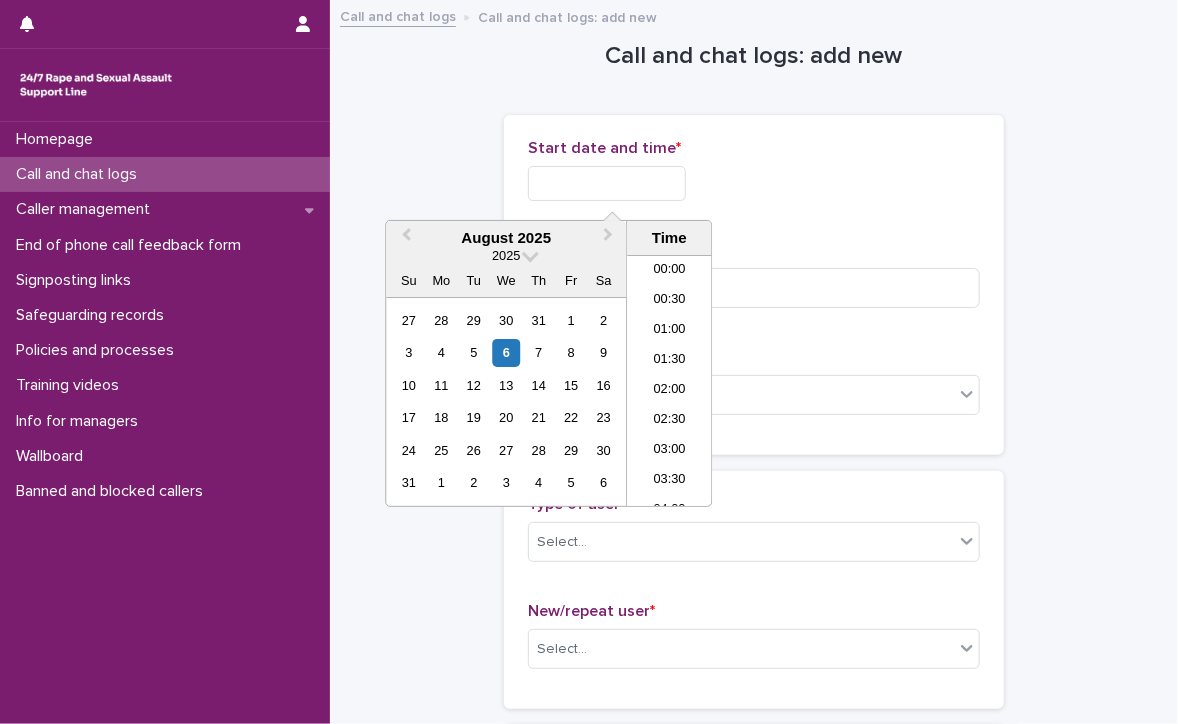 scroll, scrollTop: 400, scrollLeft: 0, axis: vertical 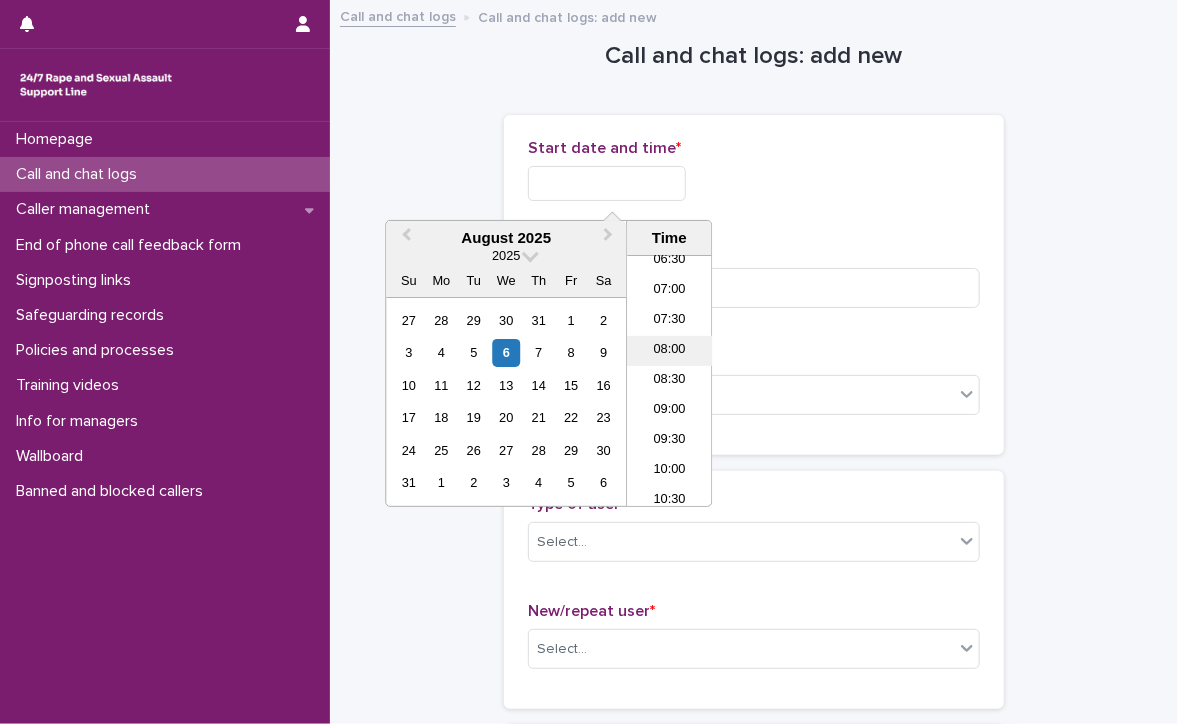 click on "08:00" at bounding box center [669, 351] 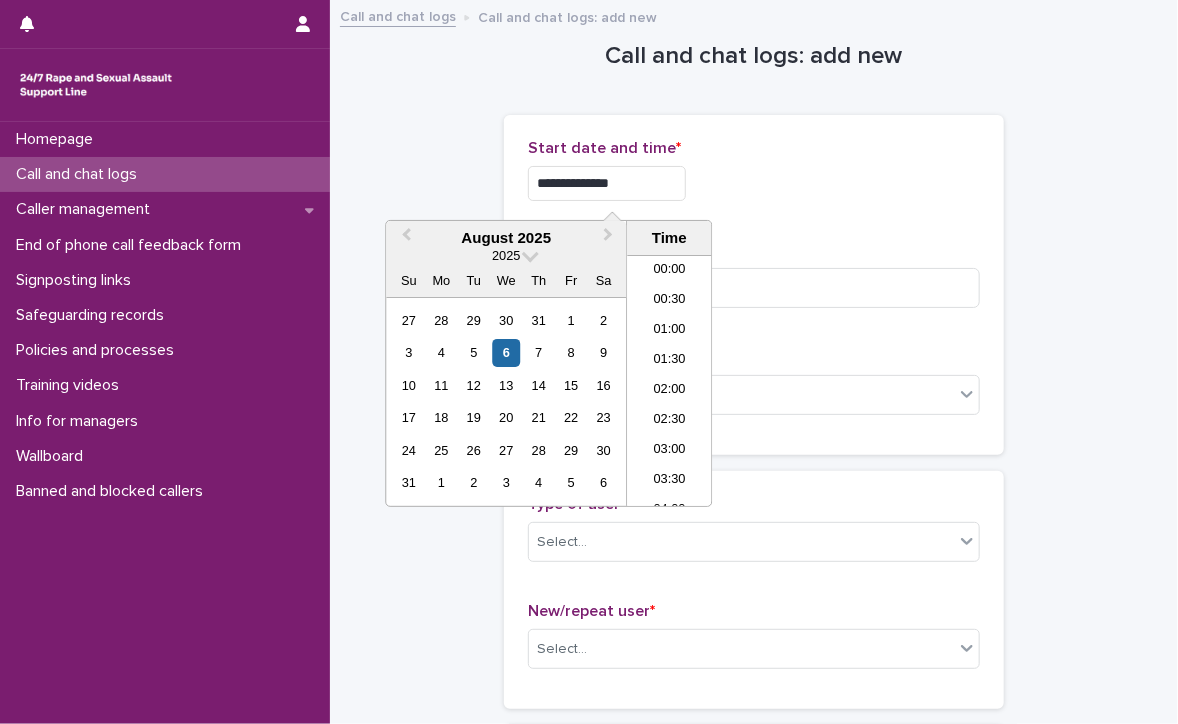click on "**********" at bounding box center [607, 183] 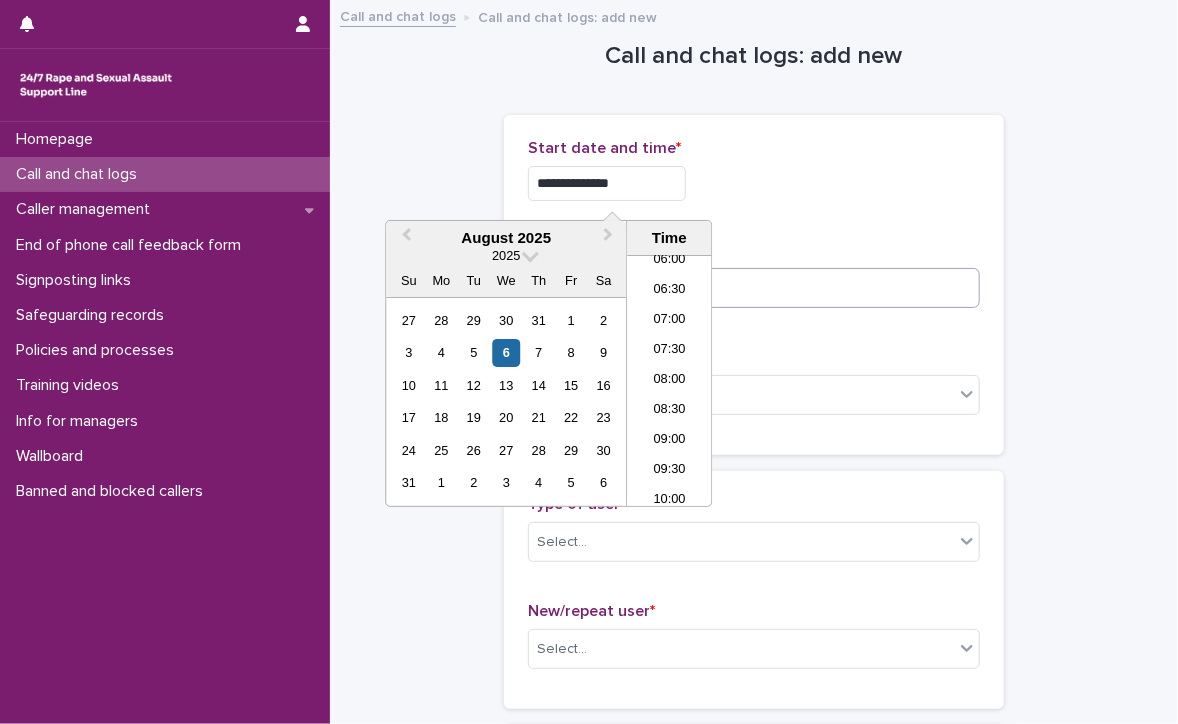 type on "**********" 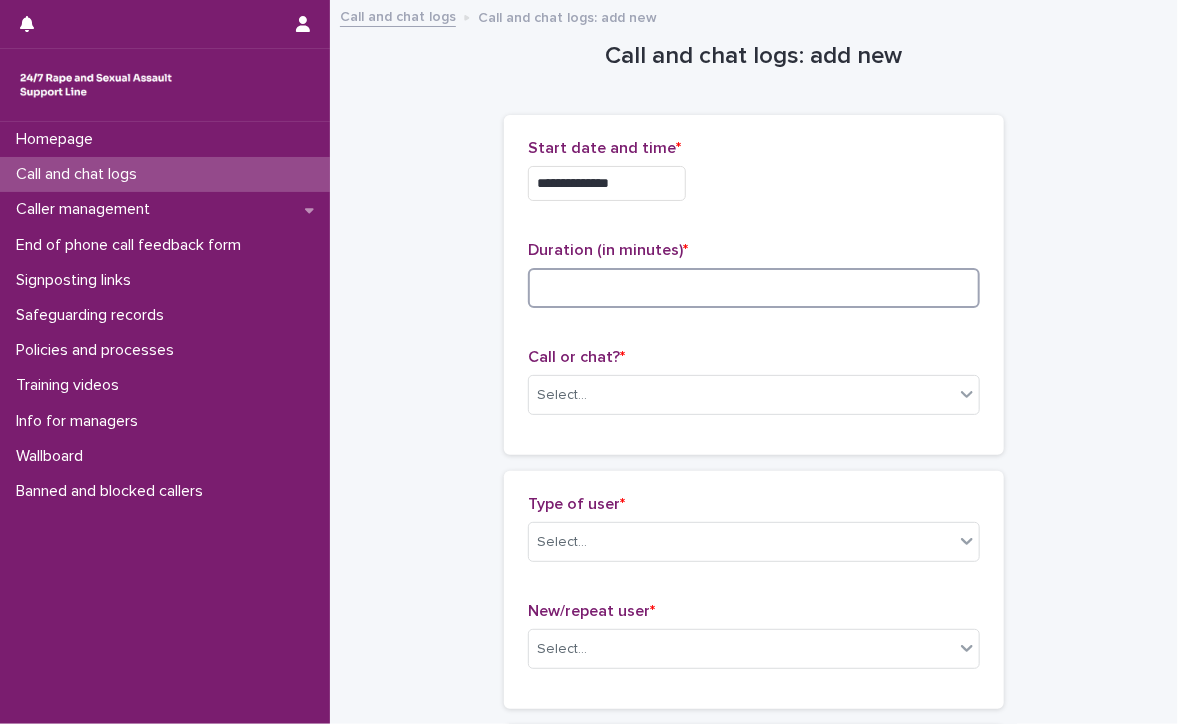 click at bounding box center [754, 288] 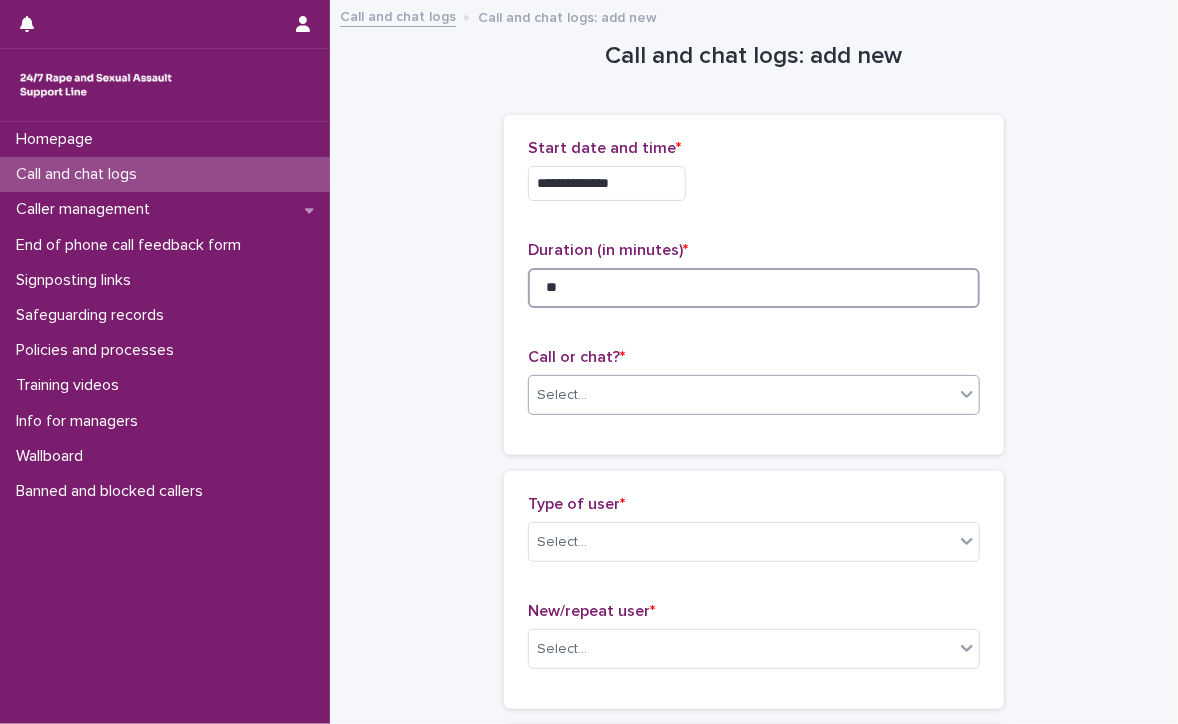 type on "**" 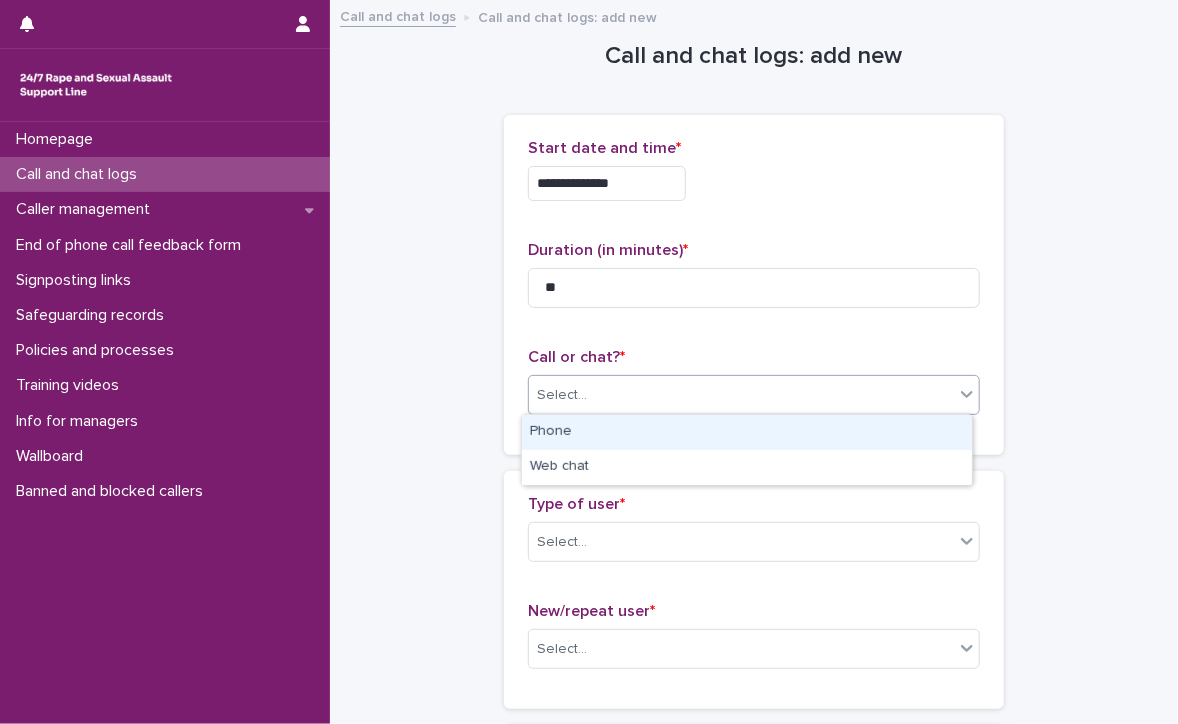 click on "Select..." at bounding box center [741, 395] 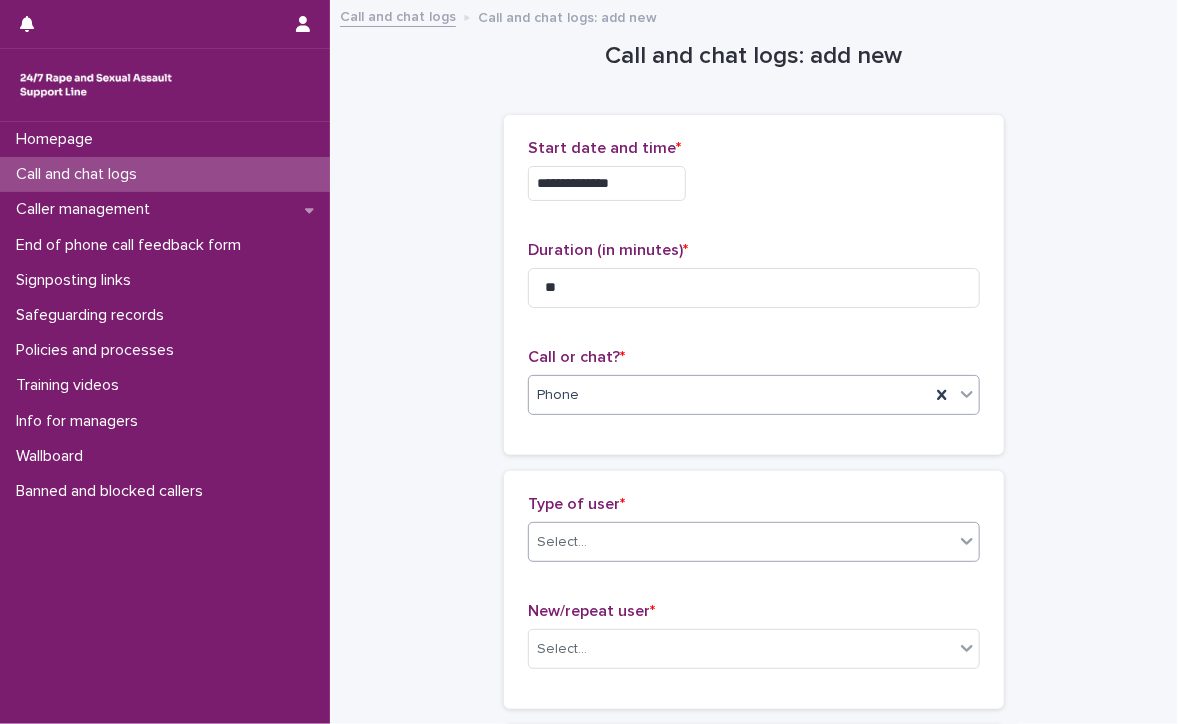 click on "Select..." at bounding box center (741, 542) 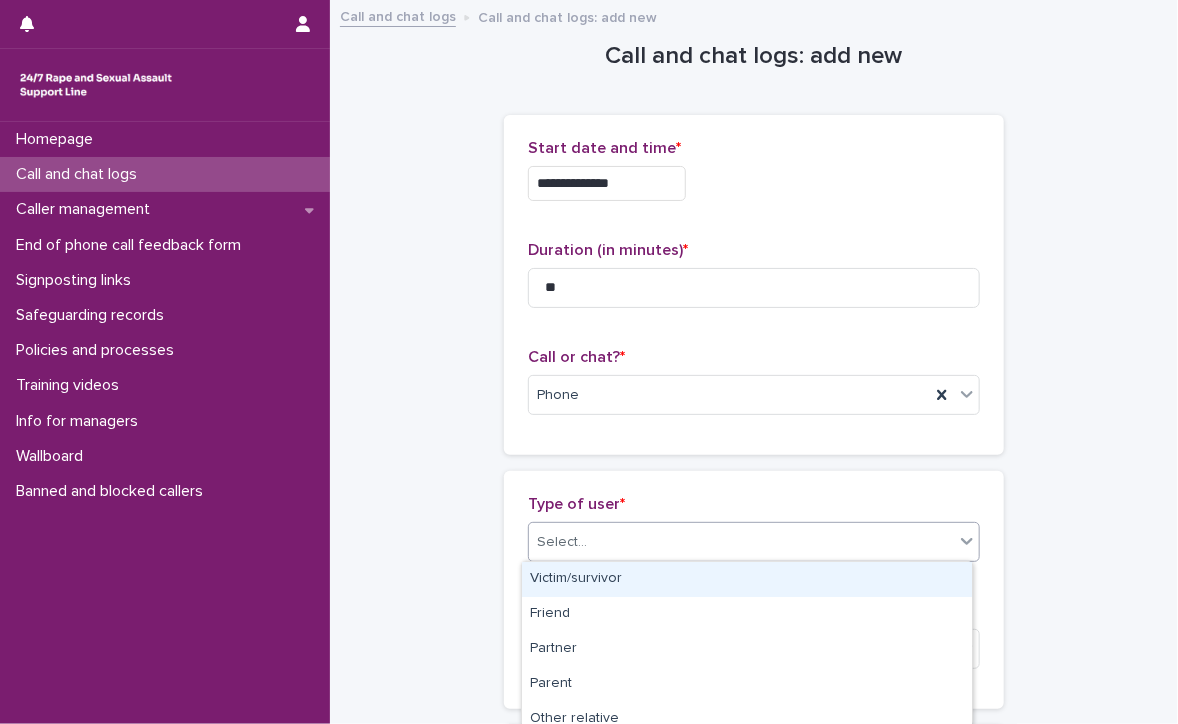 click on "Victim/survivor" at bounding box center (747, 579) 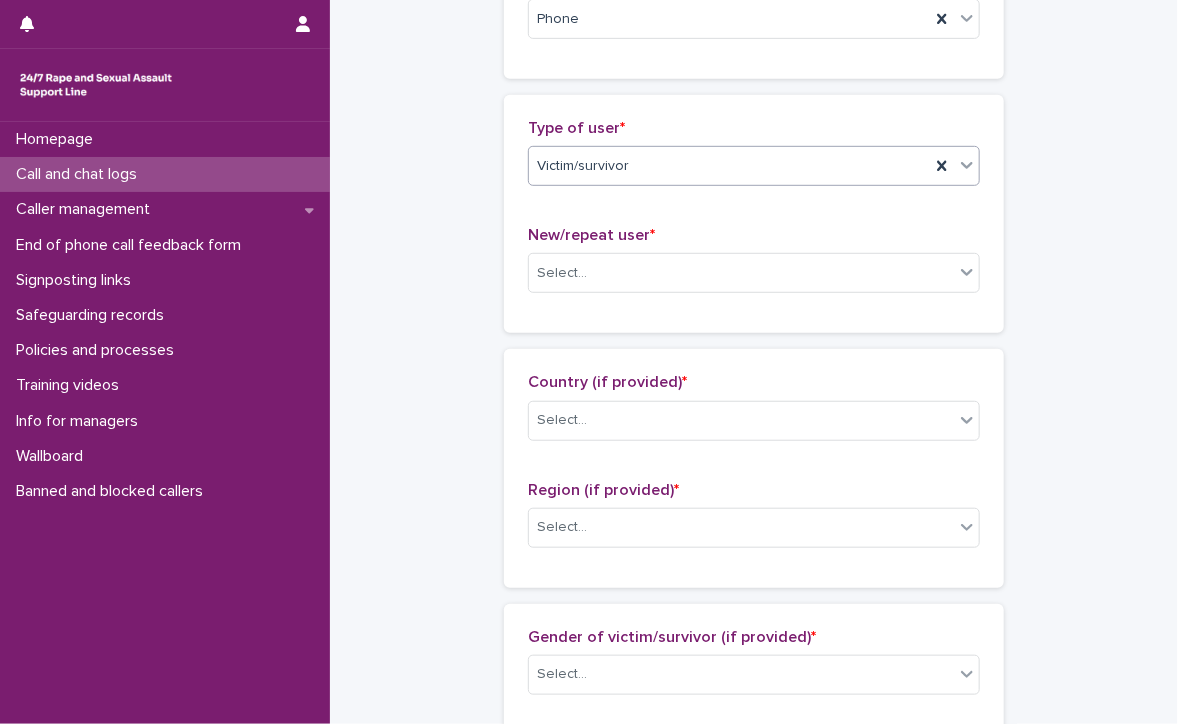 scroll, scrollTop: 400, scrollLeft: 0, axis: vertical 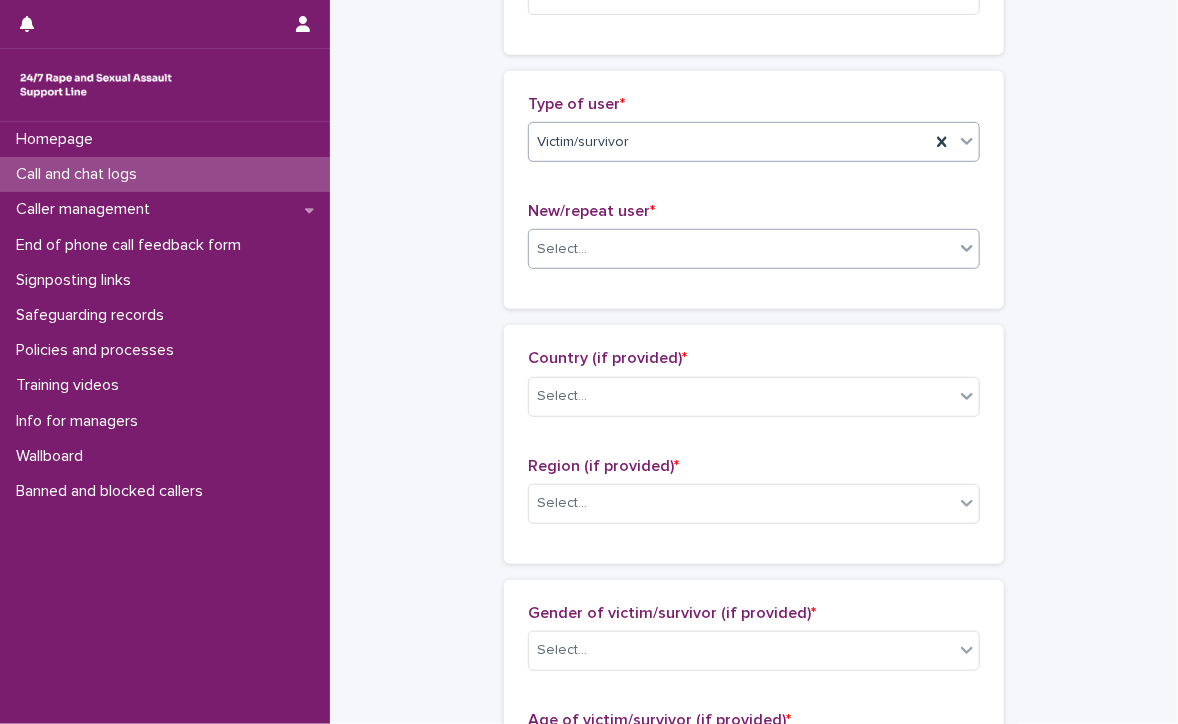 click on "Select..." at bounding box center (741, 249) 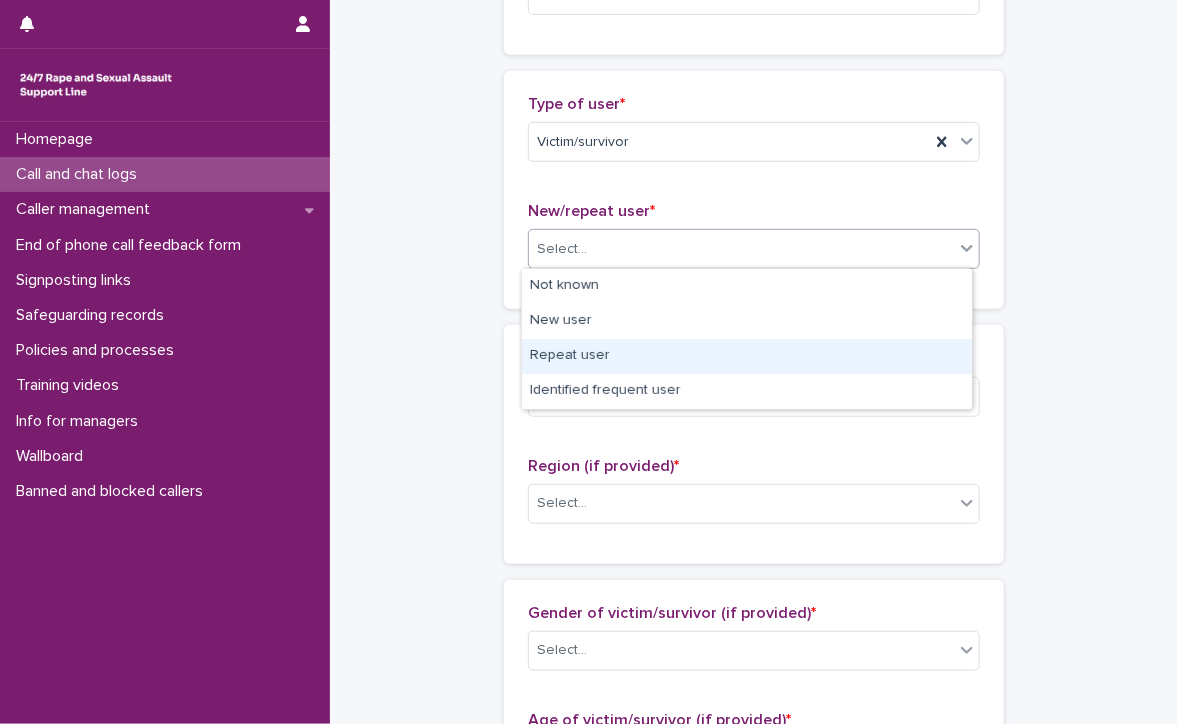 click on "Repeat user" at bounding box center (747, 356) 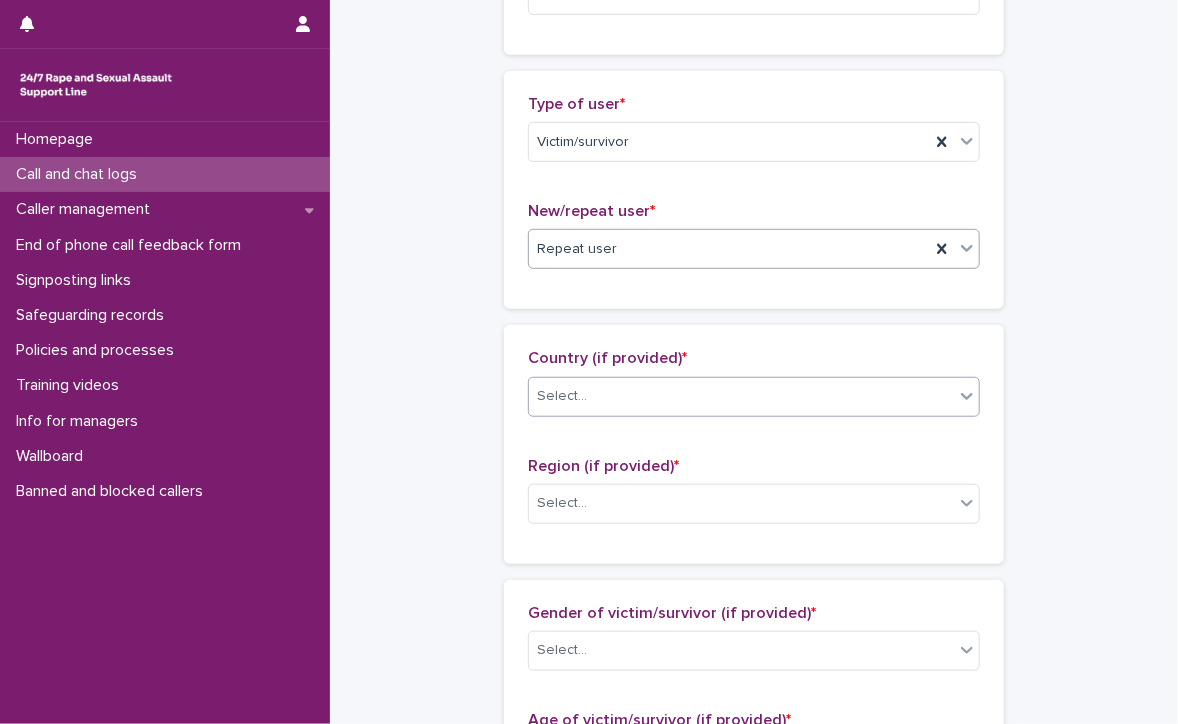 click on "Select..." at bounding box center [562, 396] 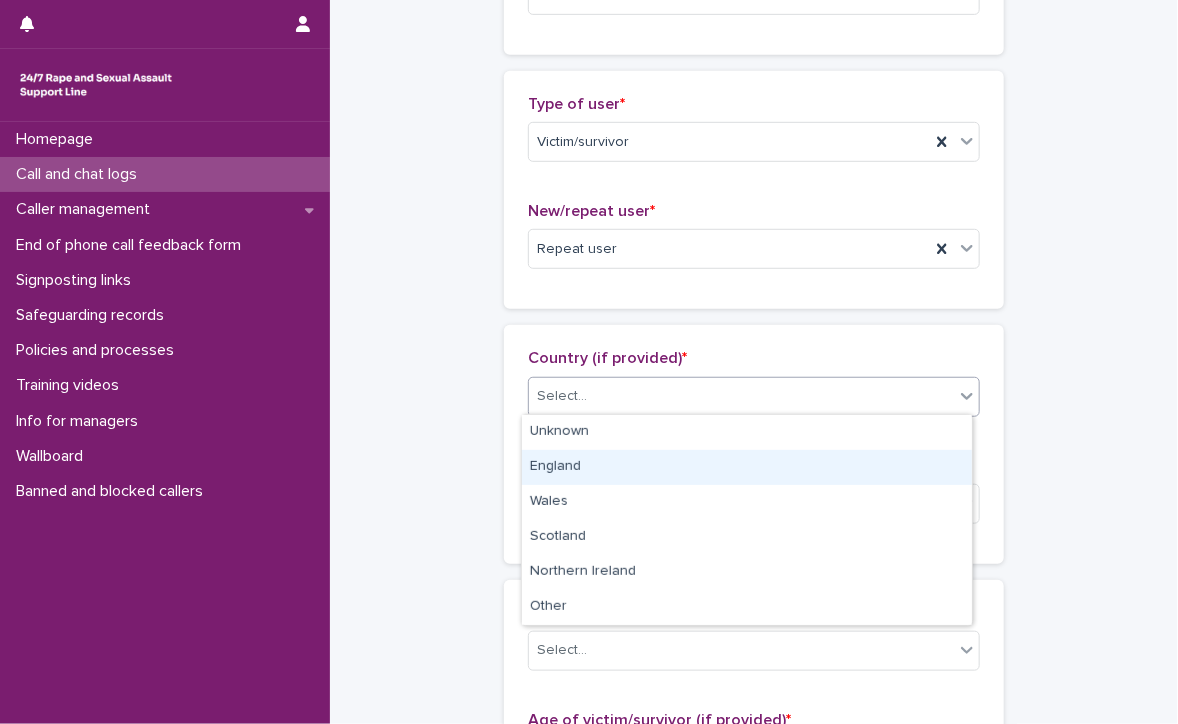 click on "England" at bounding box center [747, 467] 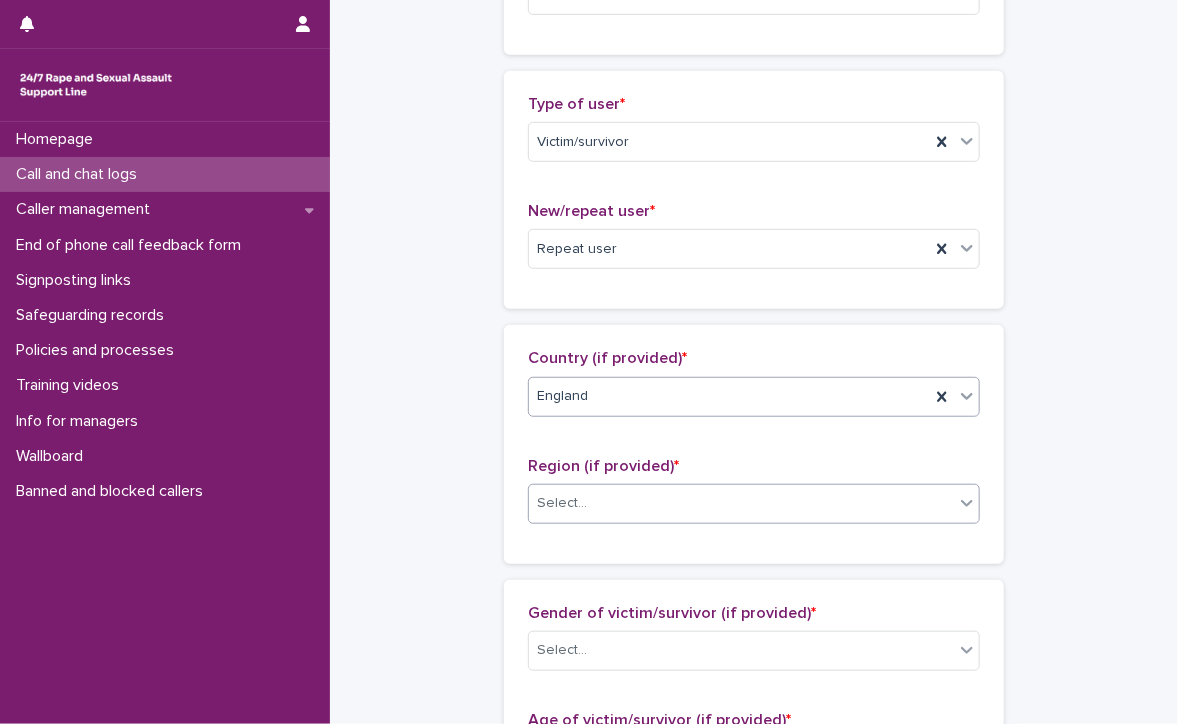 click on "Select..." at bounding box center [741, 503] 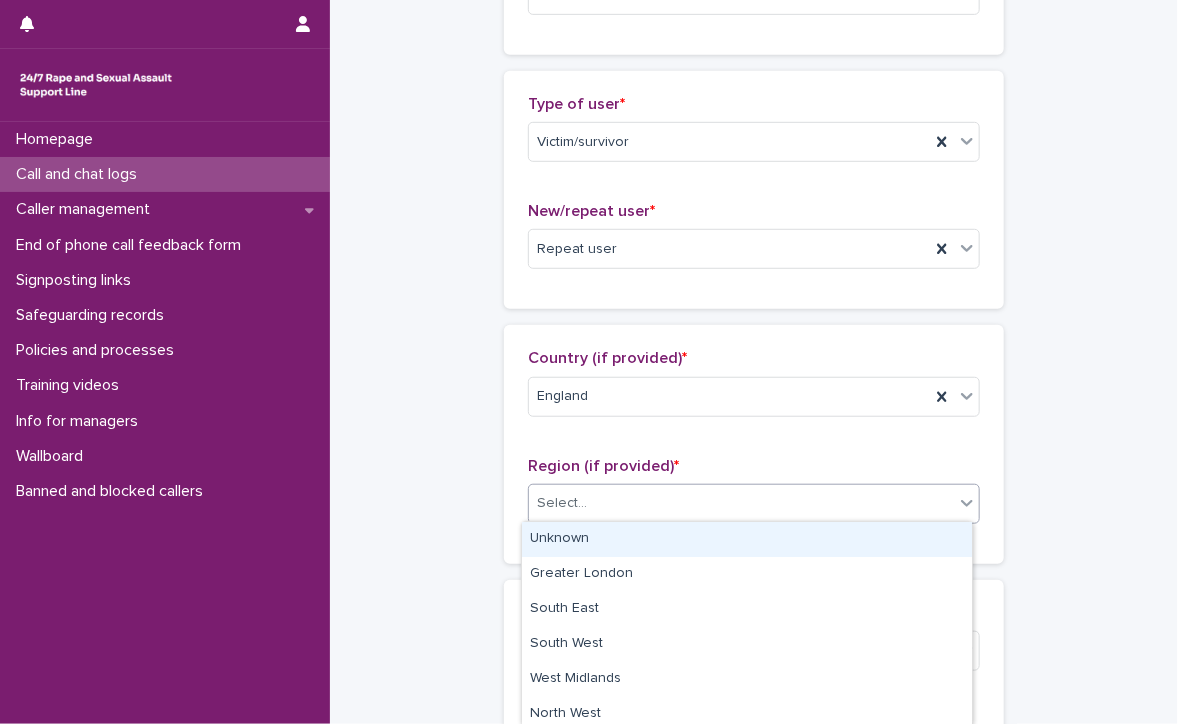 click on "Unknown" at bounding box center (747, 539) 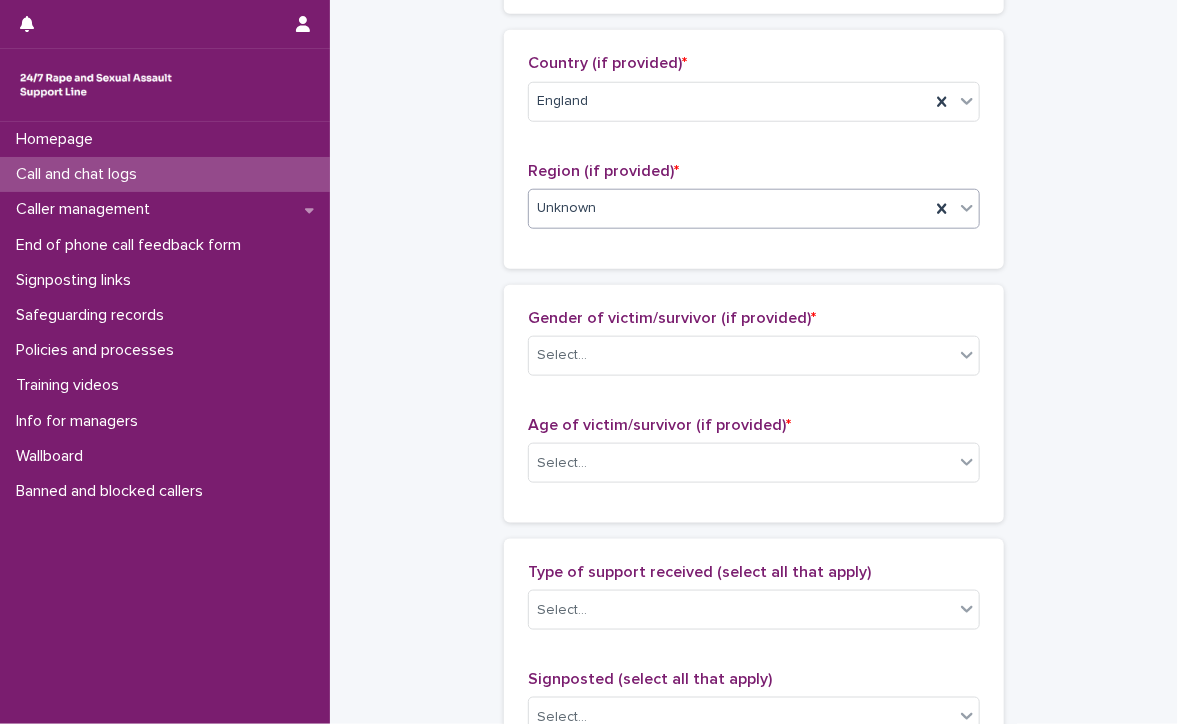 scroll, scrollTop: 700, scrollLeft: 0, axis: vertical 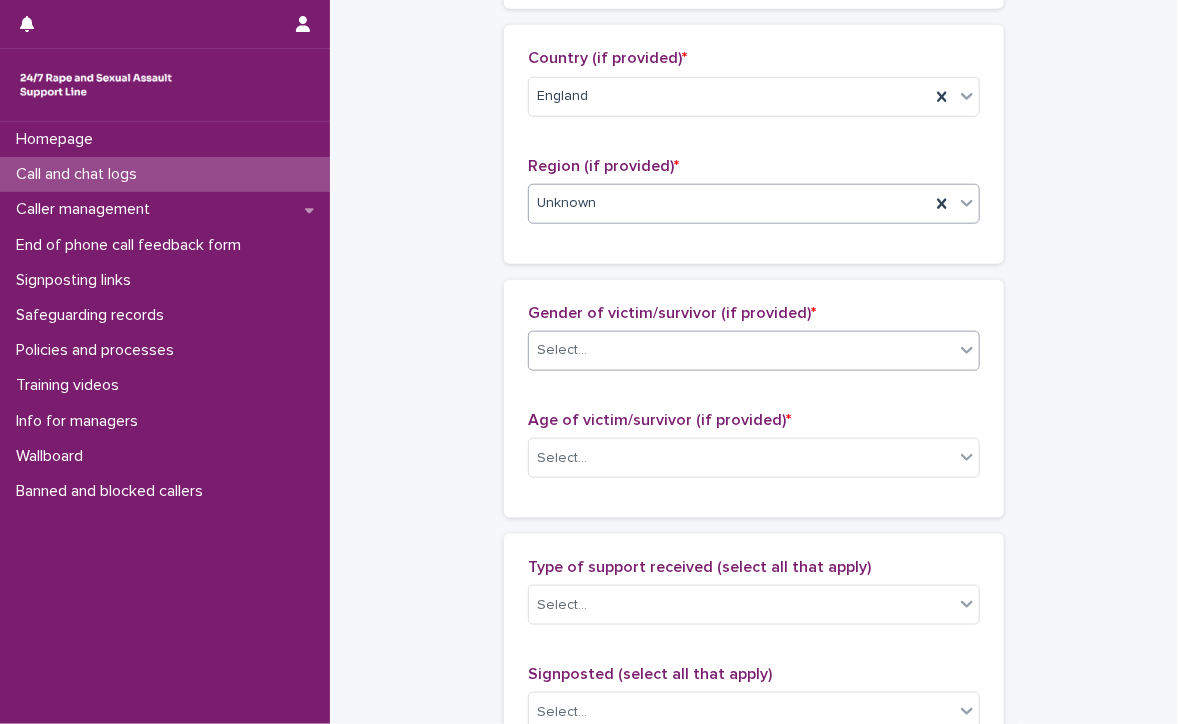 click at bounding box center (590, 350) 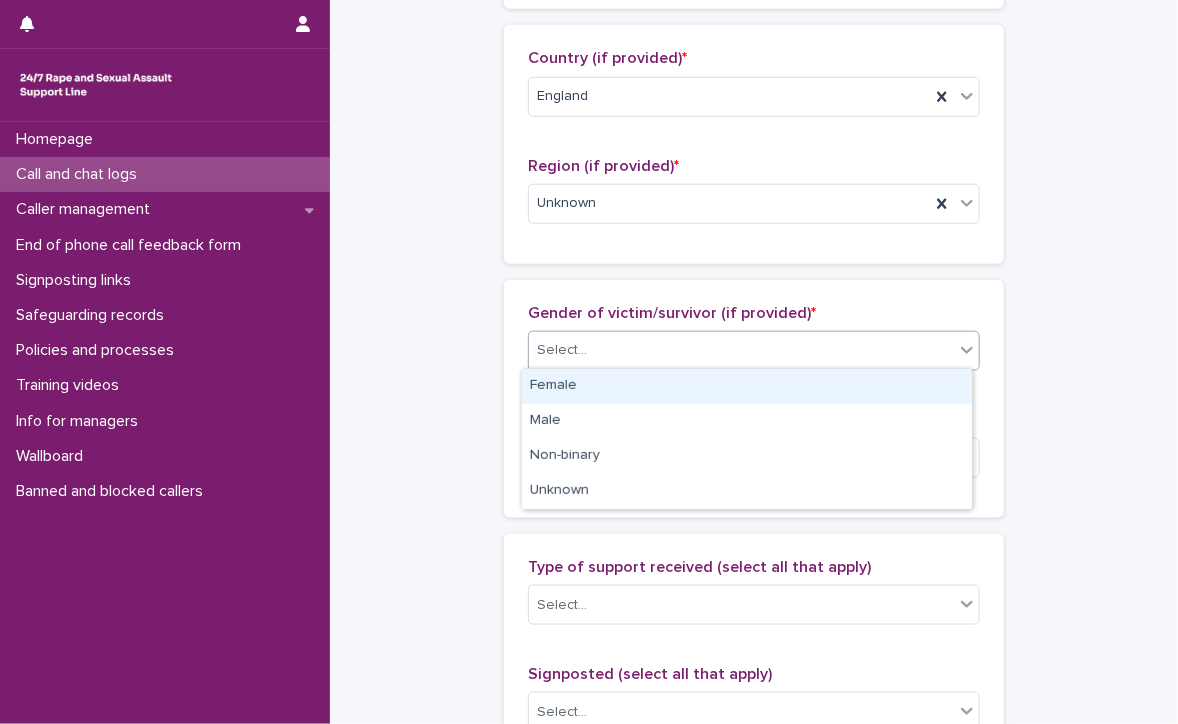 click on "Female" at bounding box center (747, 386) 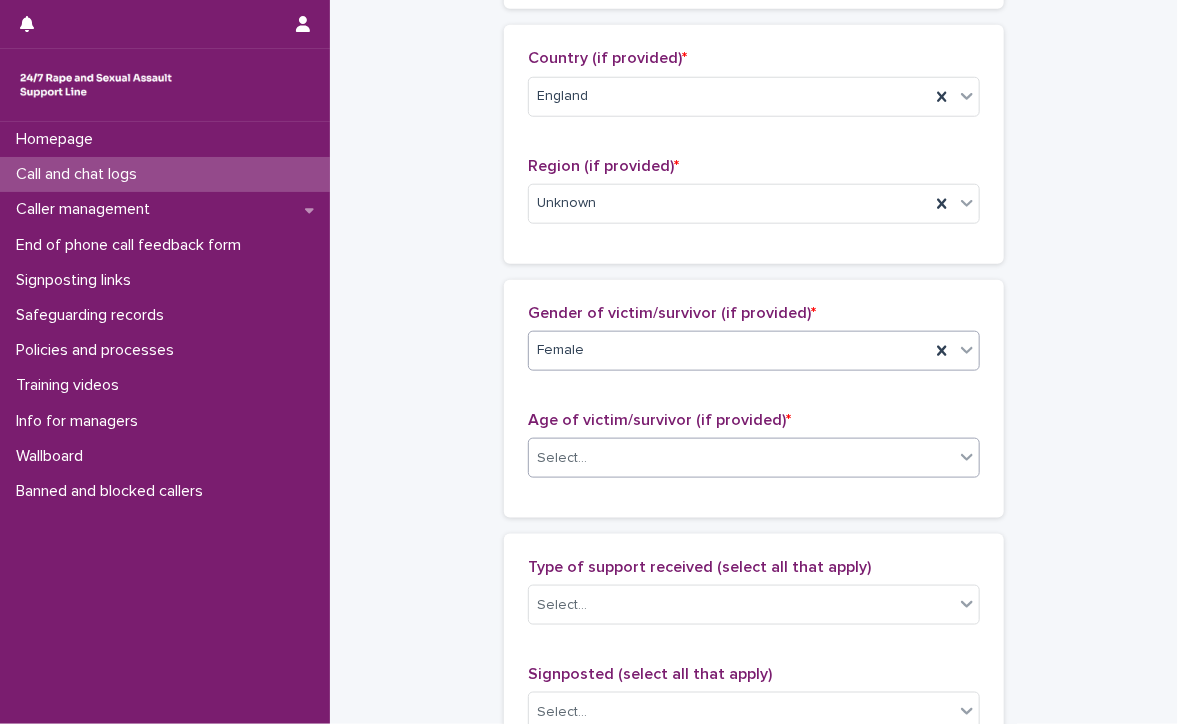 click on "Select..." at bounding box center (741, 458) 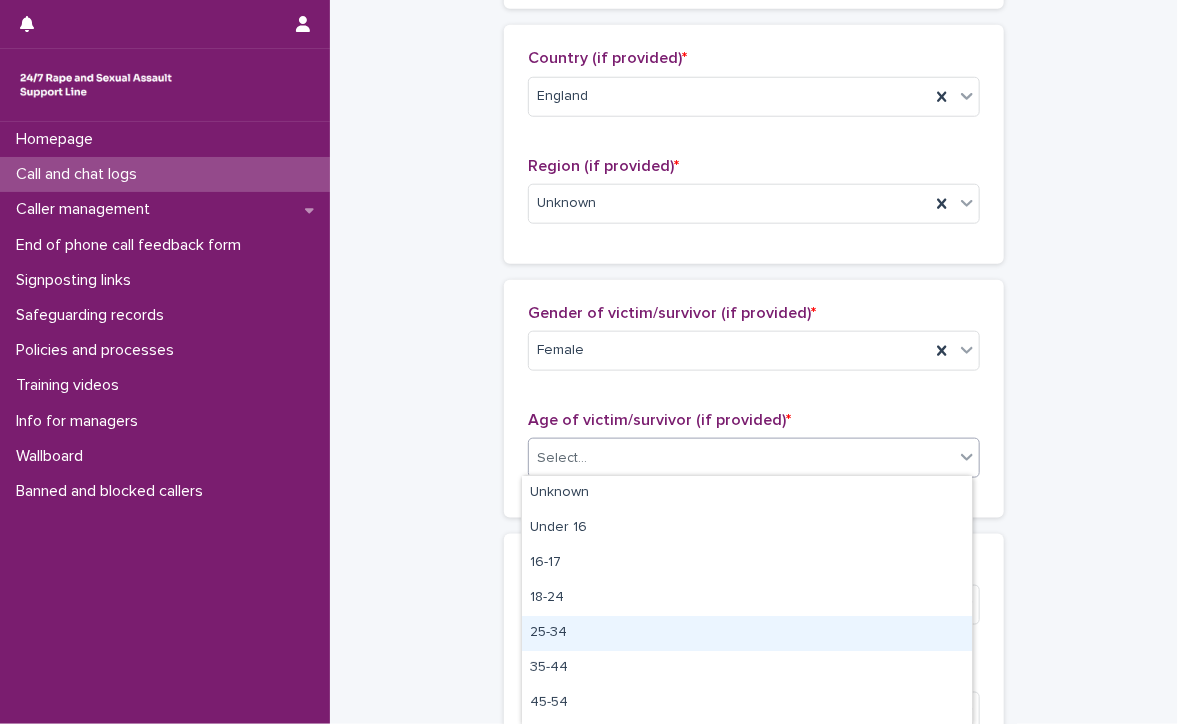 click on "25-34" at bounding box center [747, 633] 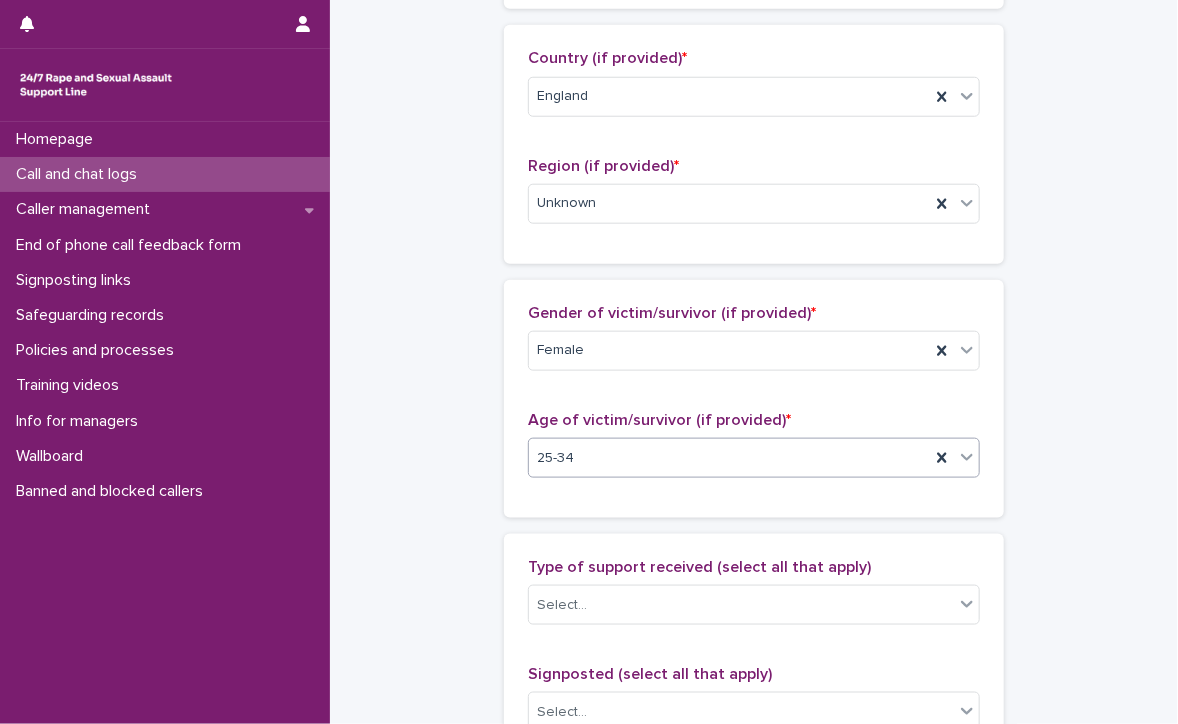 scroll, scrollTop: 800, scrollLeft: 0, axis: vertical 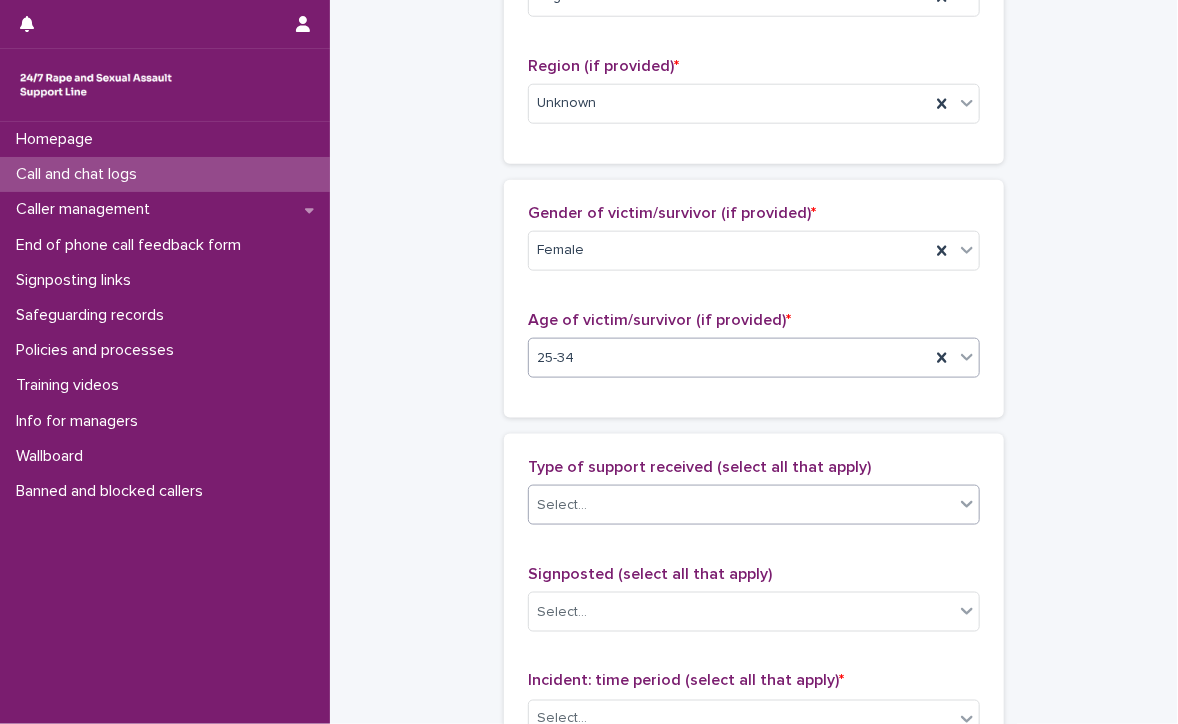 click on "Select..." at bounding box center [741, 505] 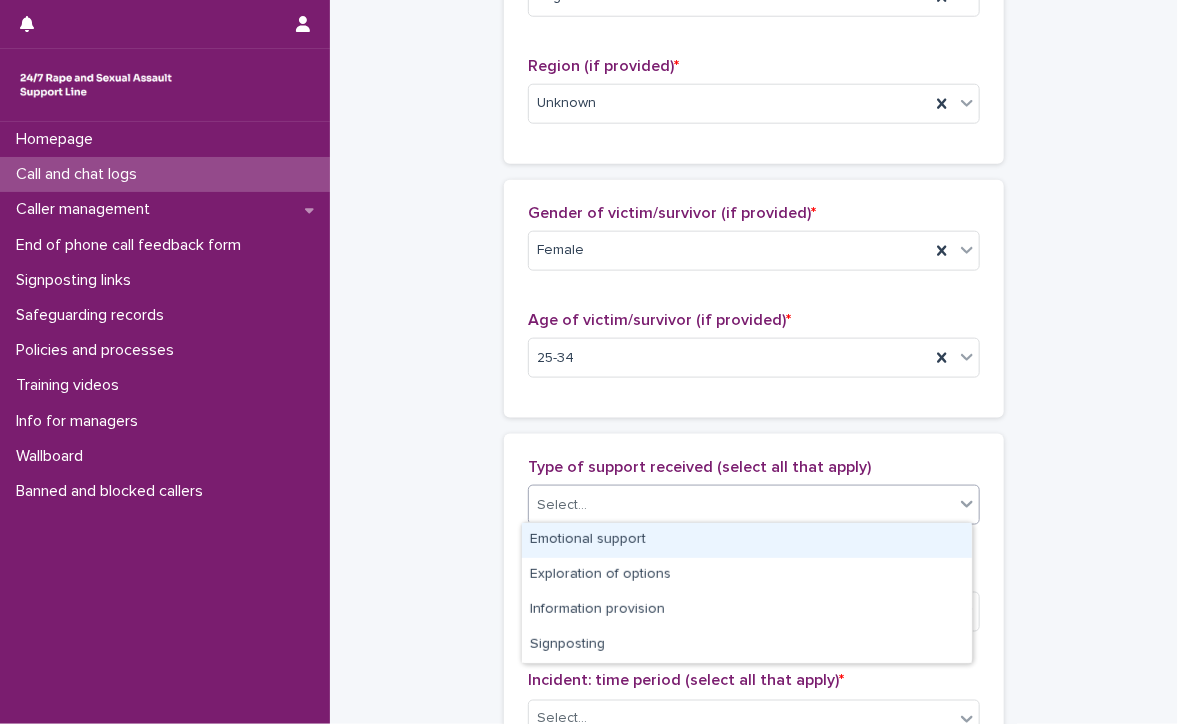 click on "Emotional support" at bounding box center [747, 540] 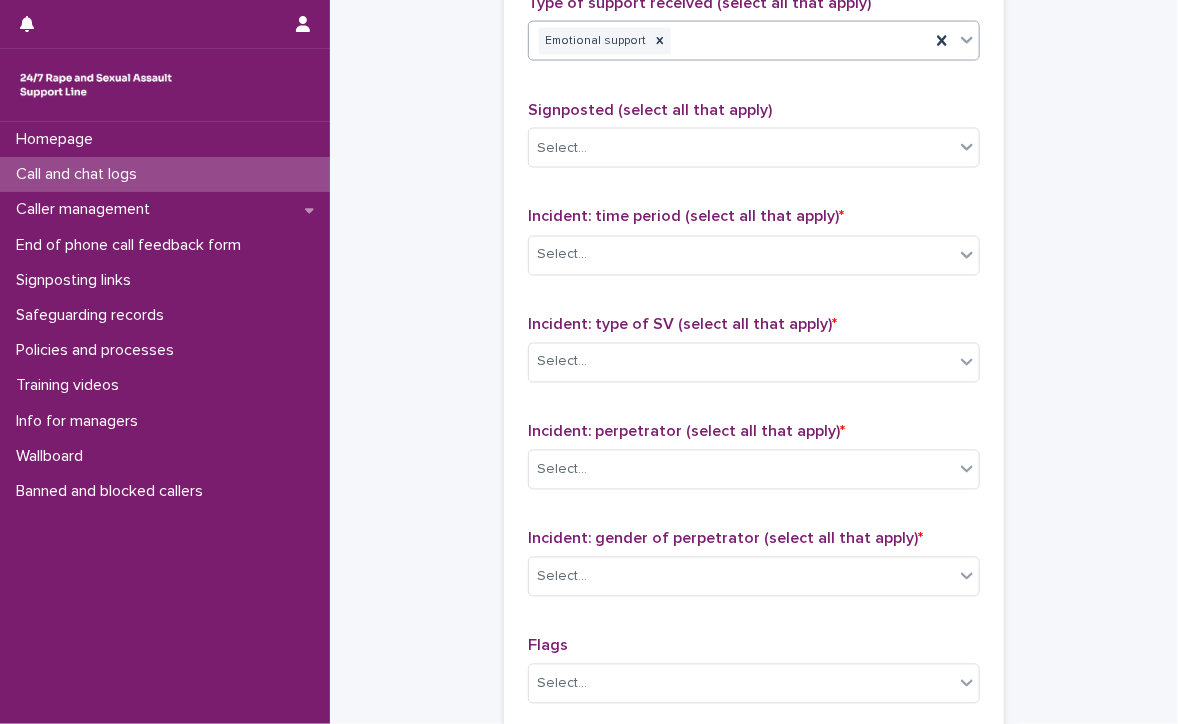 scroll, scrollTop: 1300, scrollLeft: 0, axis: vertical 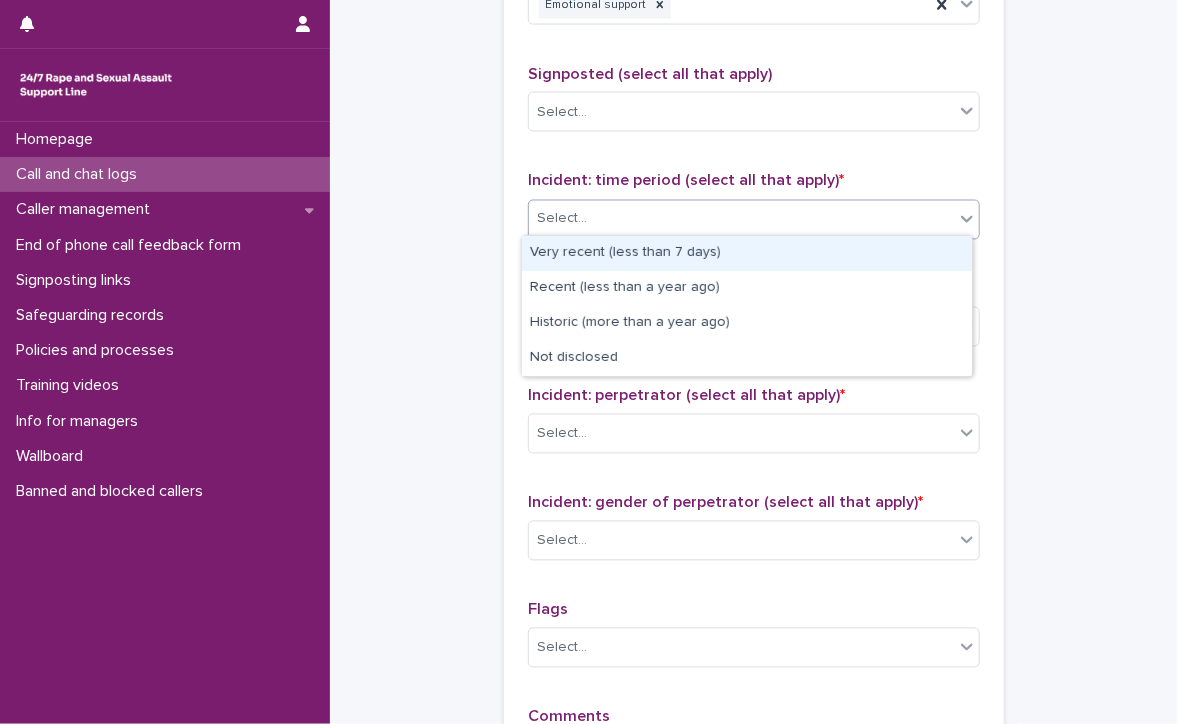 click on "Select..." at bounding box center (741, 219) 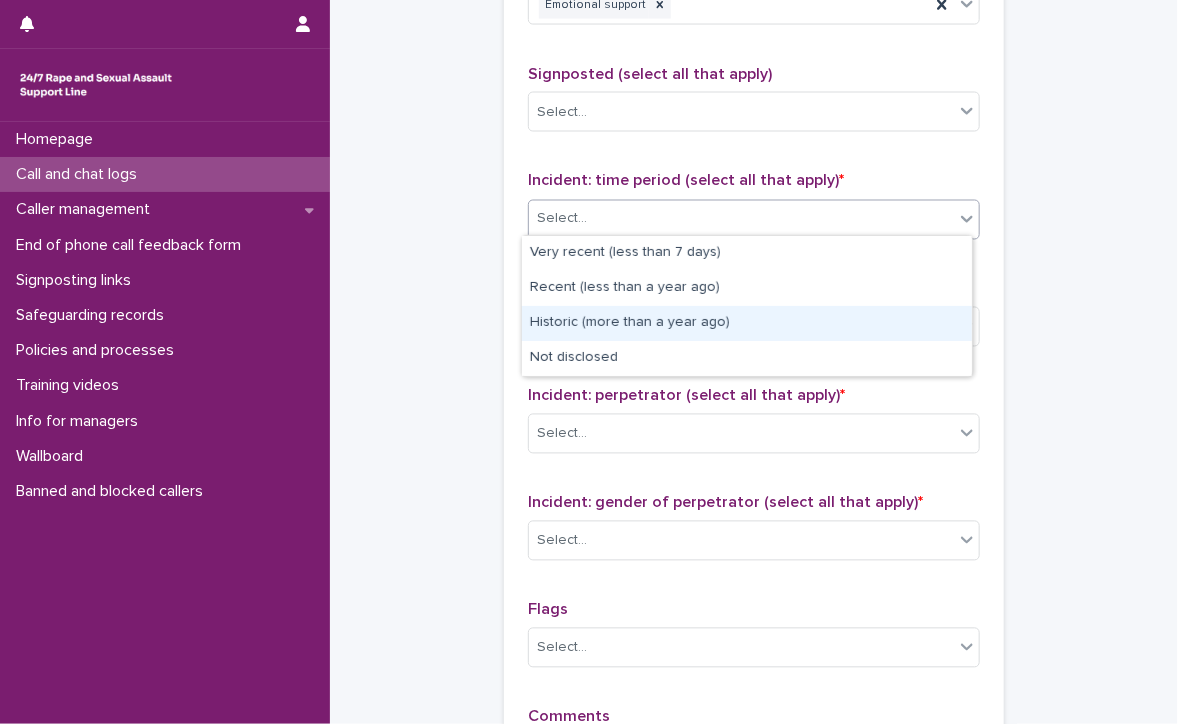 click on "Historic (more than a year ago)" at bounding box center (747, 323) 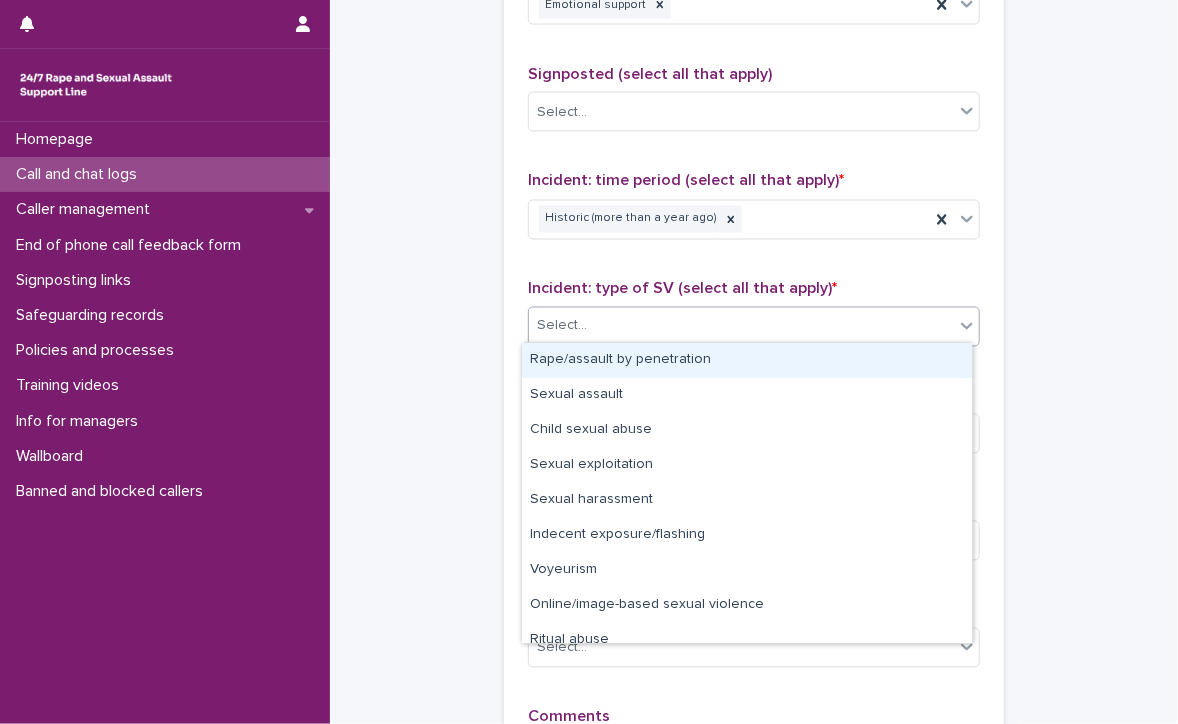 click on "Select..." at bounding box center (741, 326) 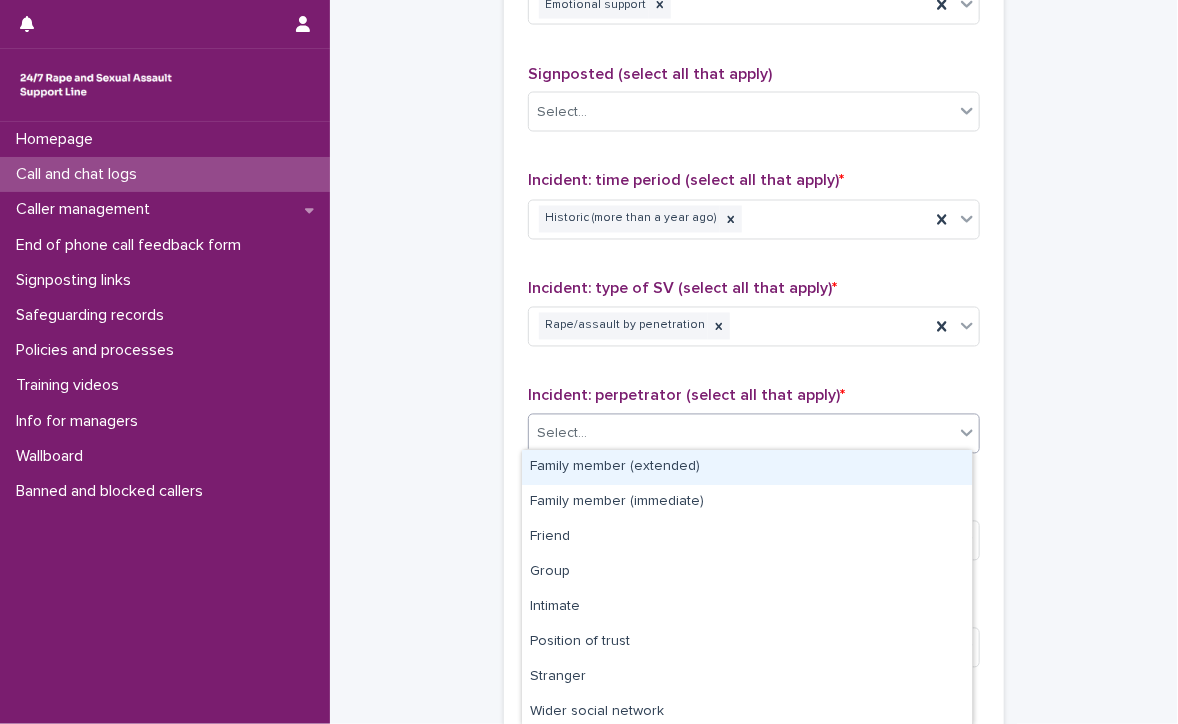 click on "Select..." at bounding box center (741, 434) 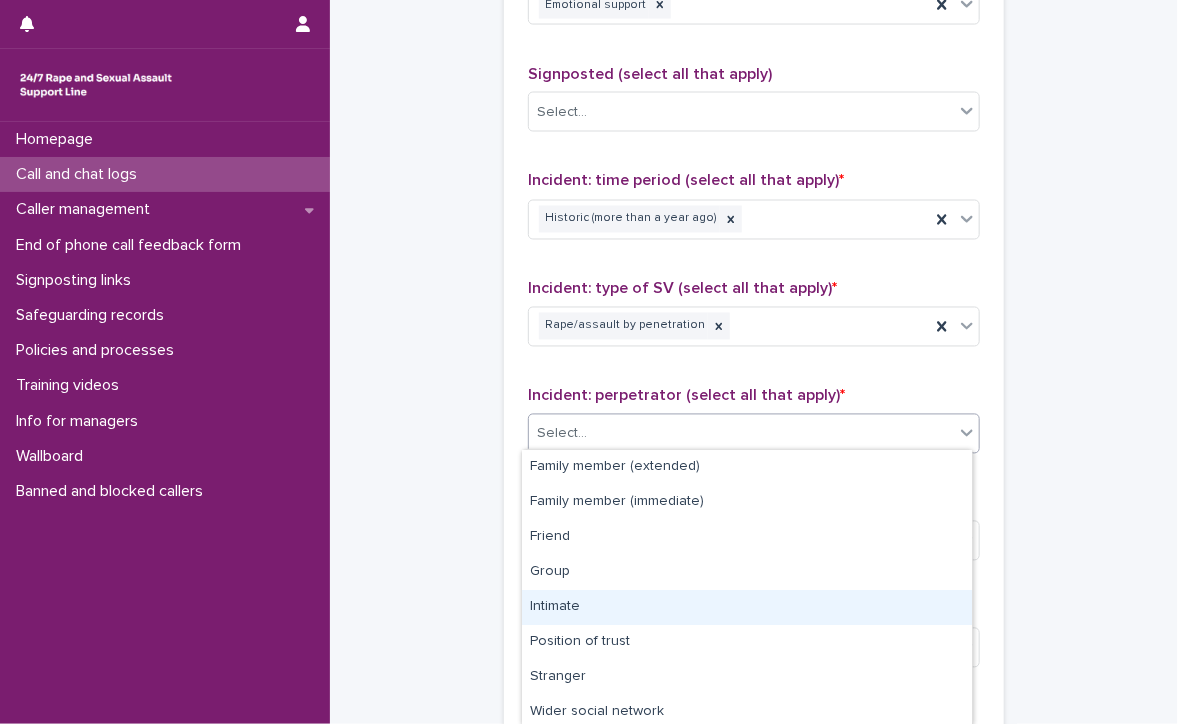 click on "Intimate" at bounding box center [747, 607] 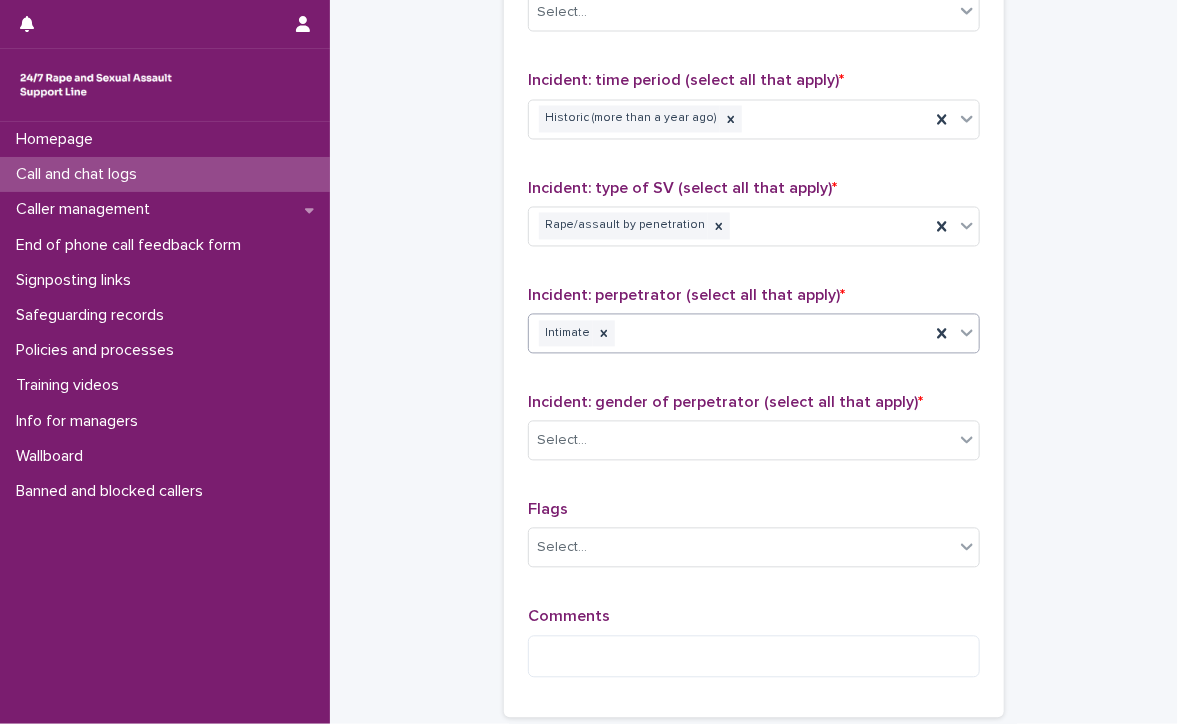 scroll, scrollTop: 1500, scrollLeft: 0, axis: vertical 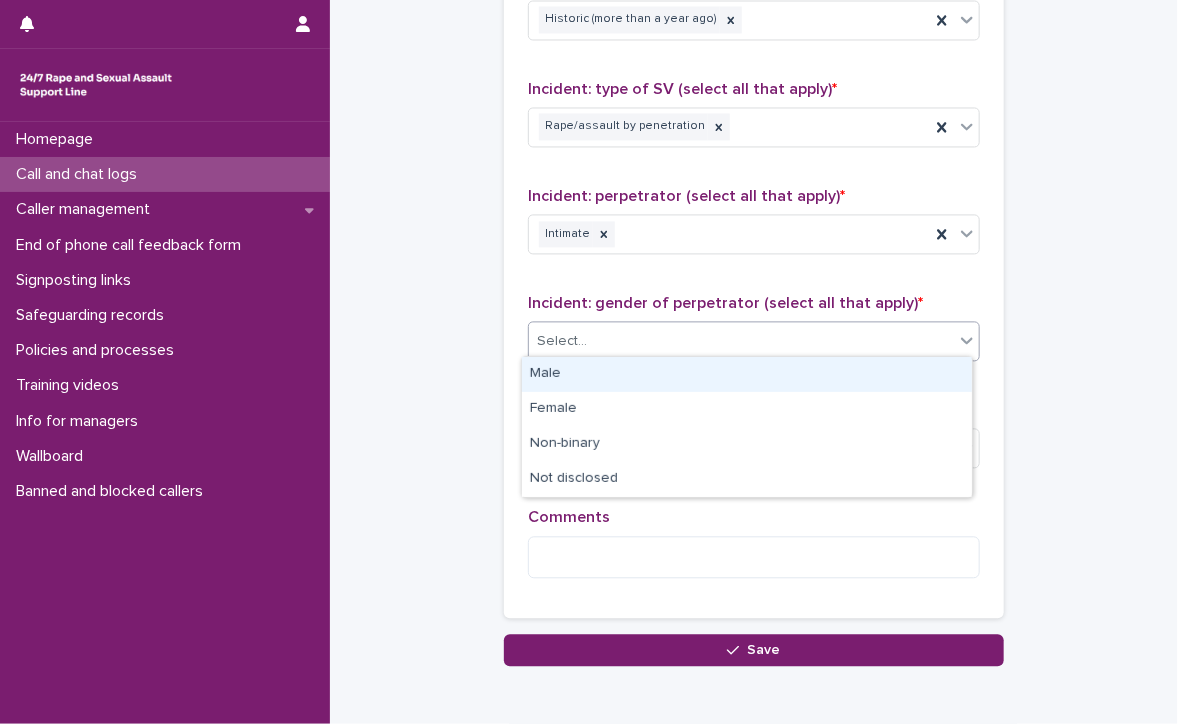 click on "Select..." at bounding box center [741, 341] 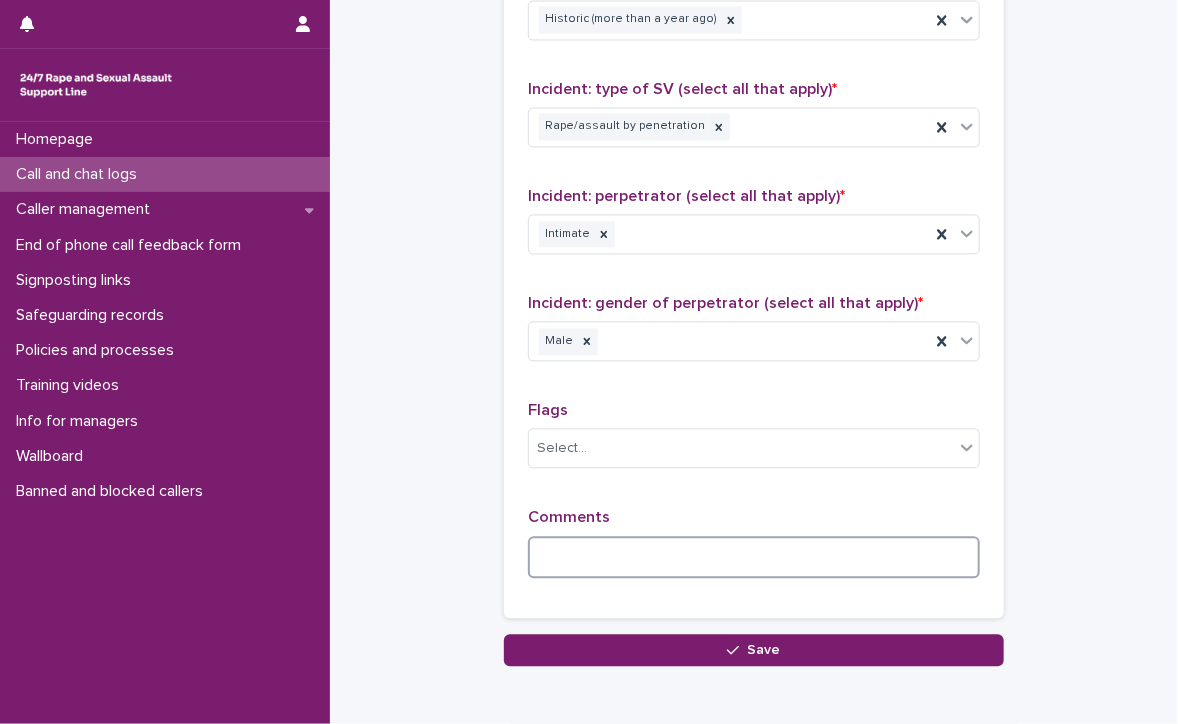 click at bounding box center [754, 557] 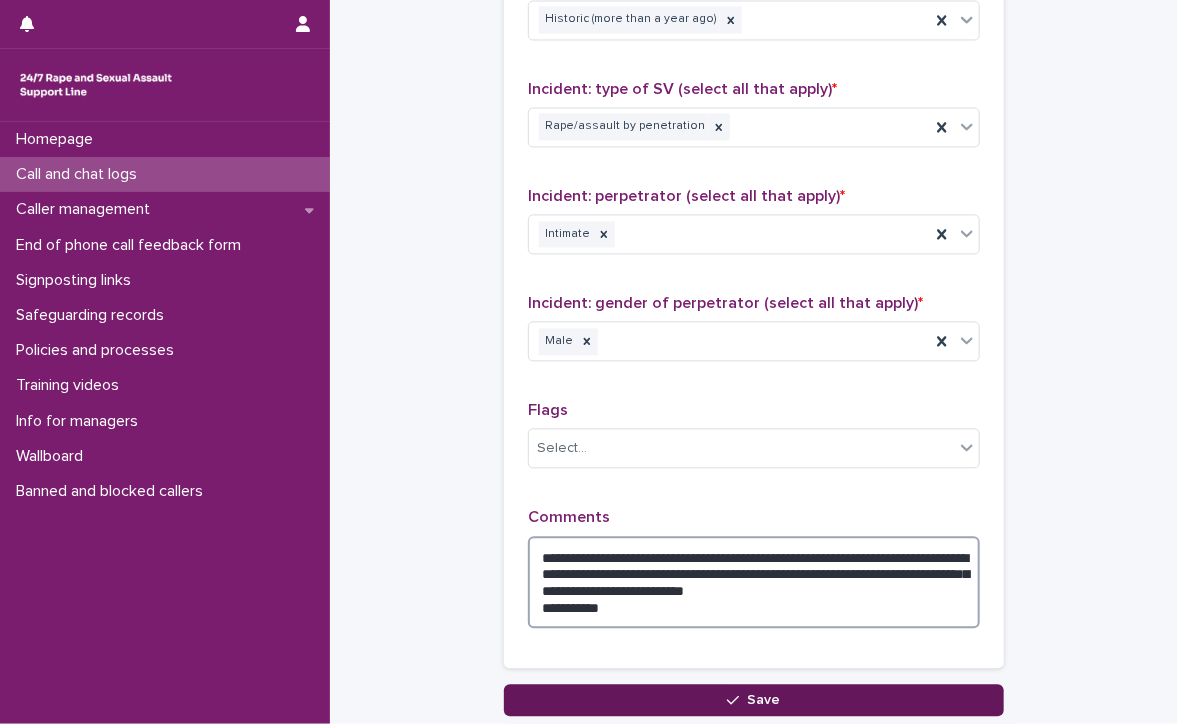 type on "**********" 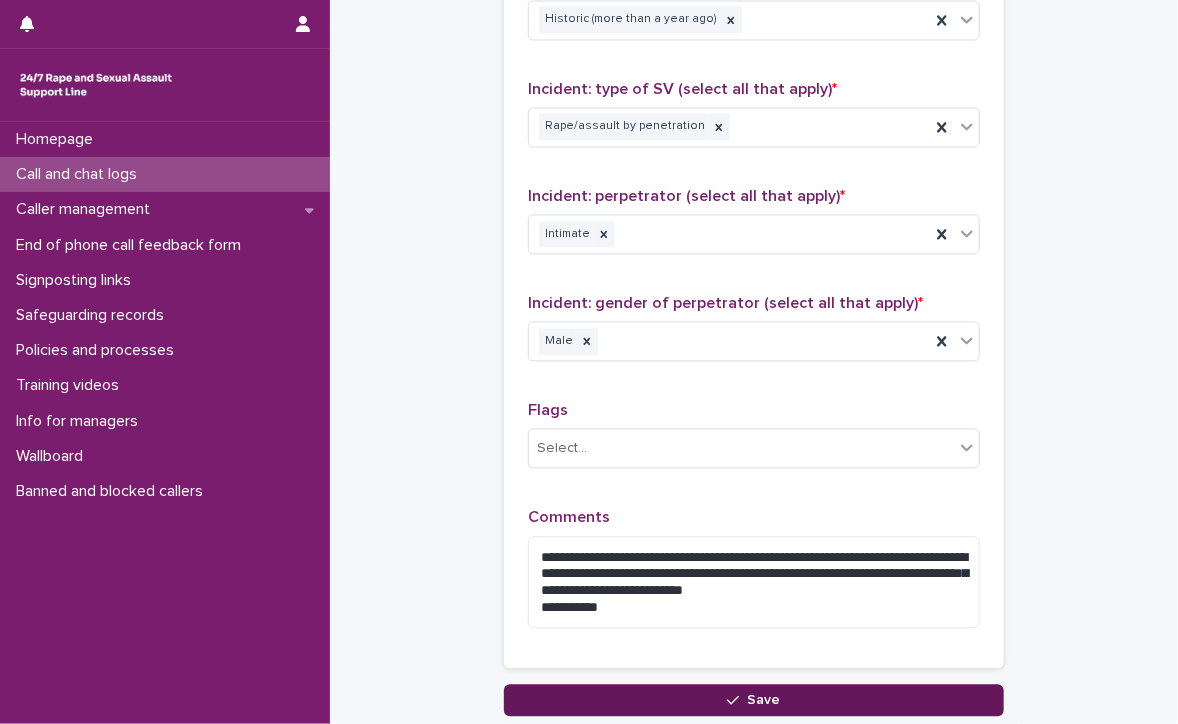click on "Save" at bounding box center [754, 700] 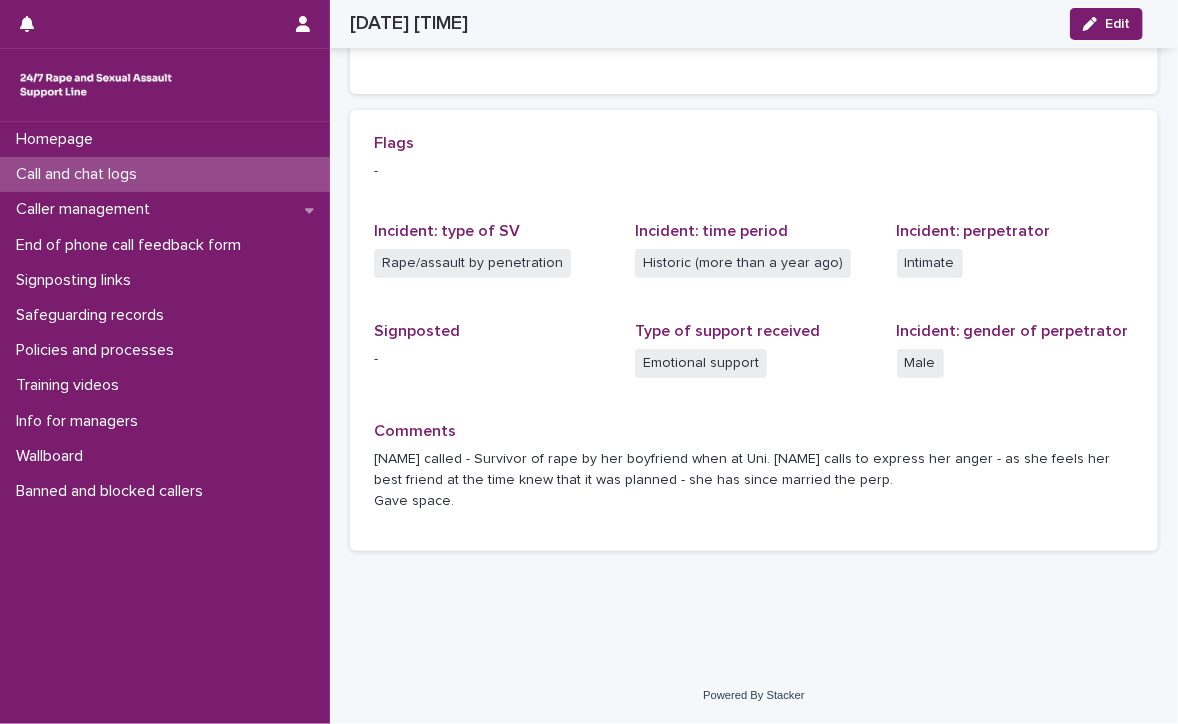scroll, scrollTop: 399, scrollLeft: 0, axis: vertical 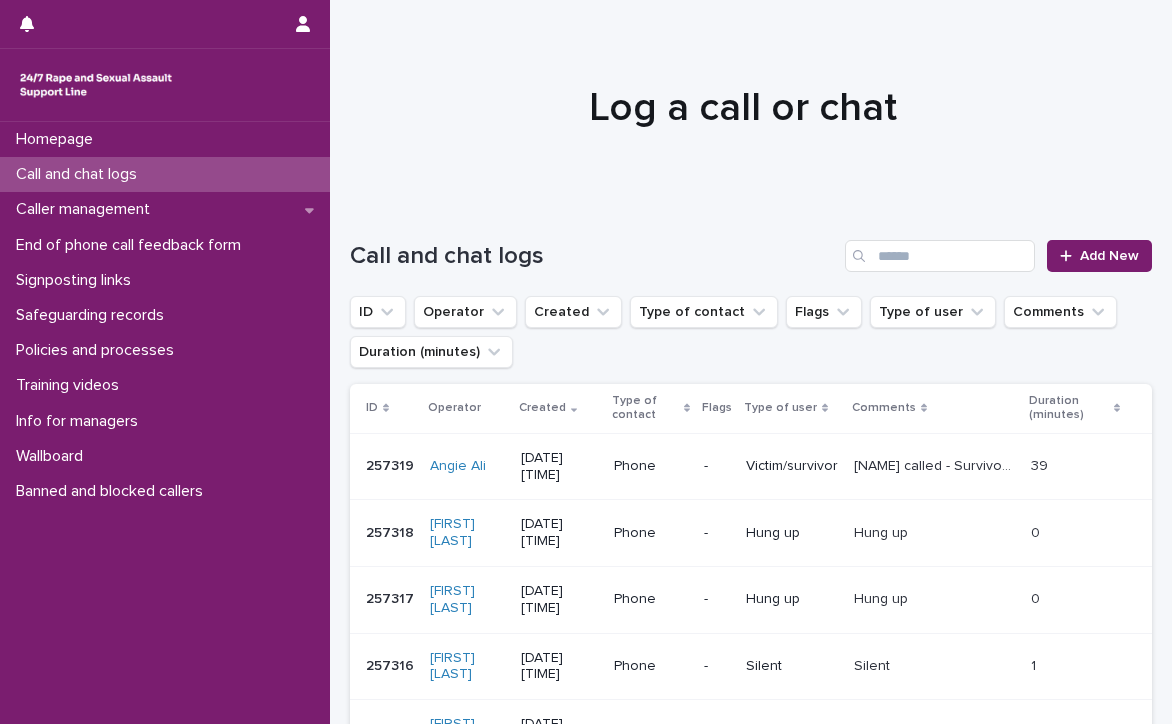 click at bounding box center [743, 99] 